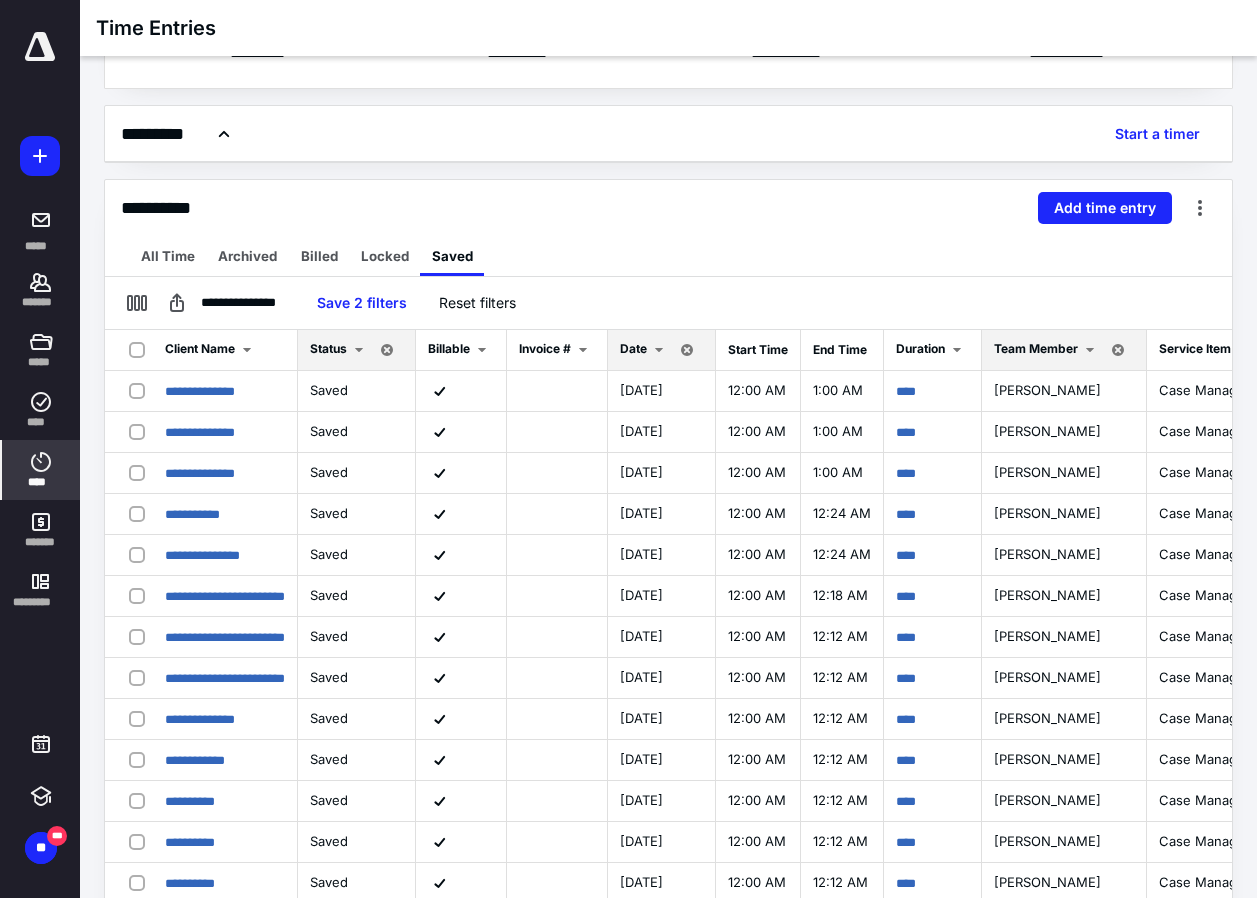 scroll, scrollTop: 0, scrollLeft: 0, axis: both 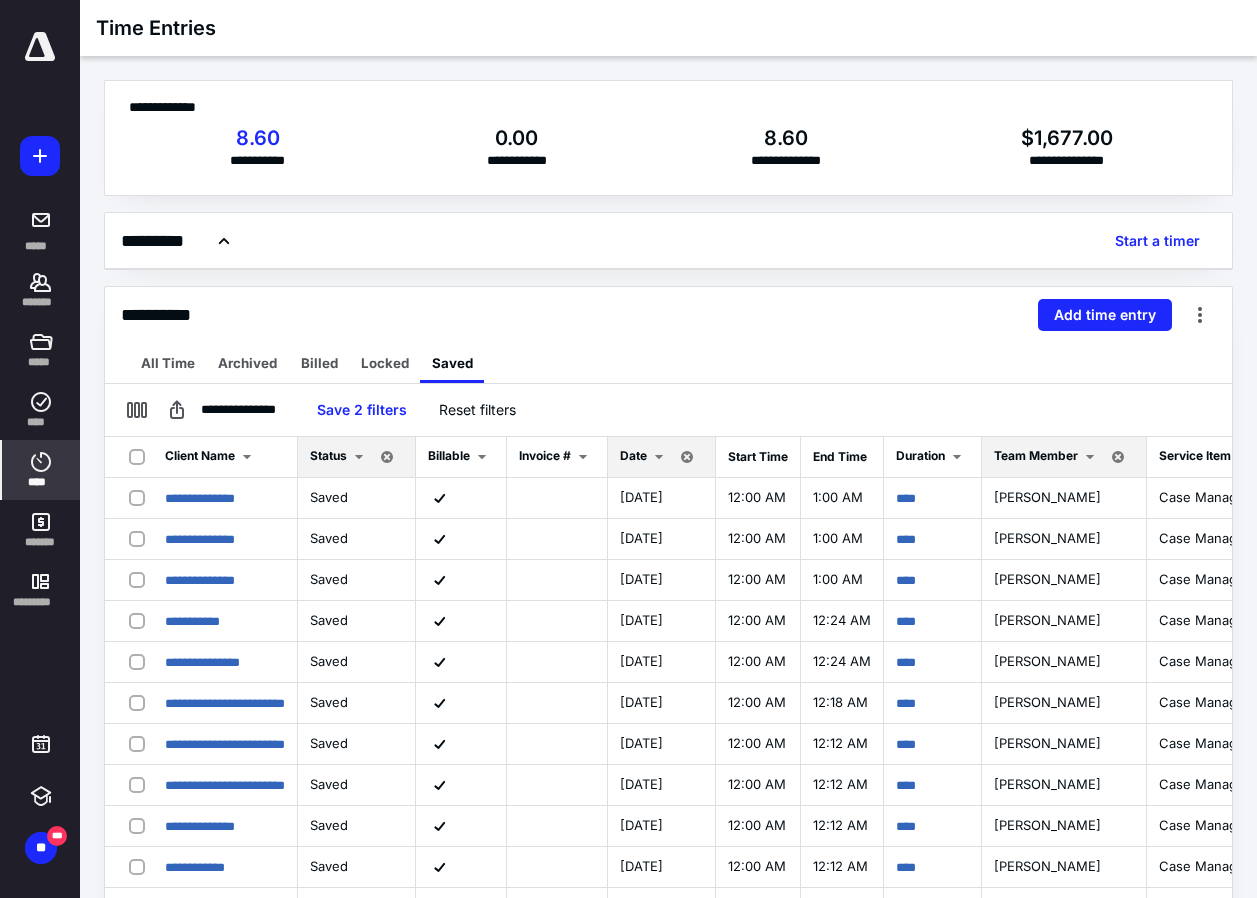 click on "Date" at bounding box center [645, 457] 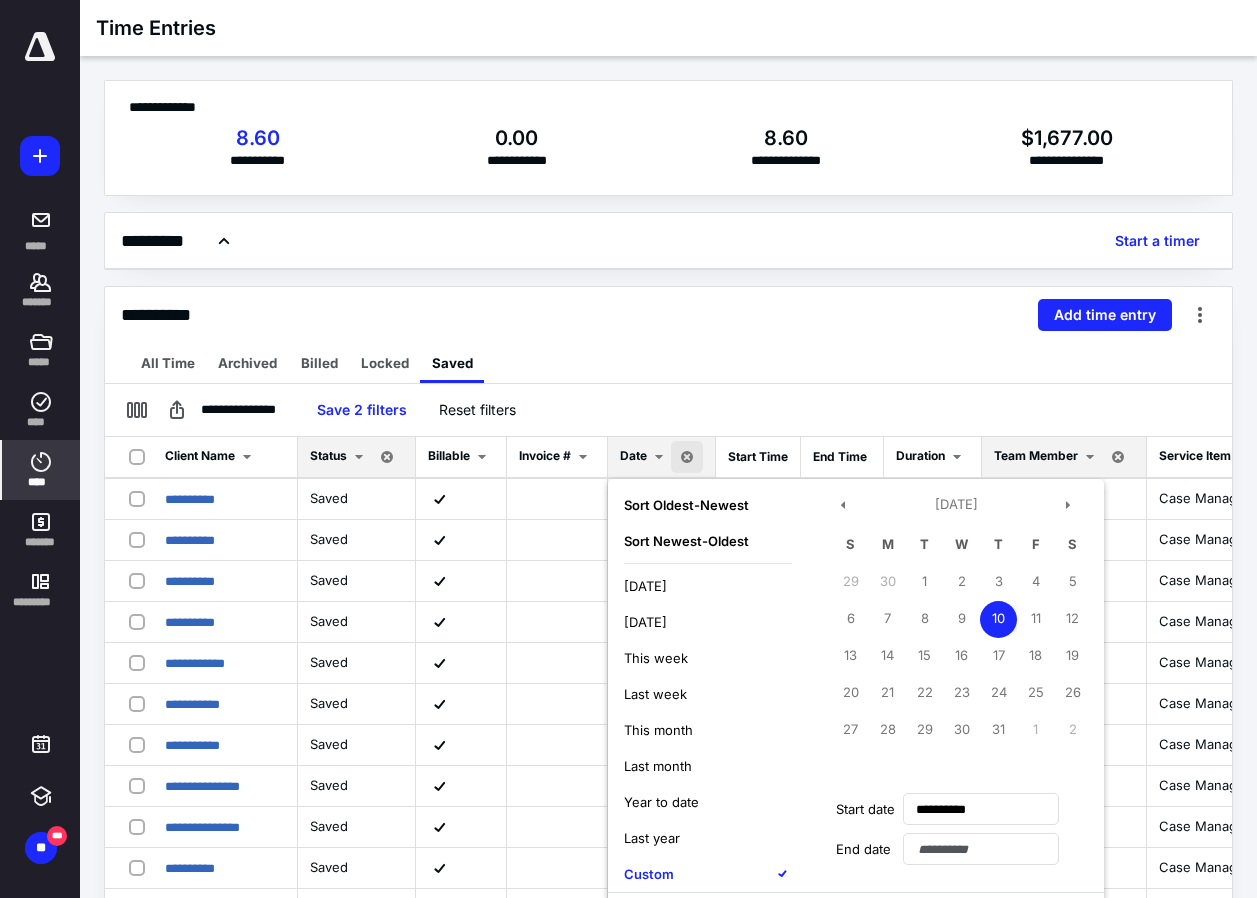 scroll, scrollTop: 597, scrollLeft: 0, axis: vertical 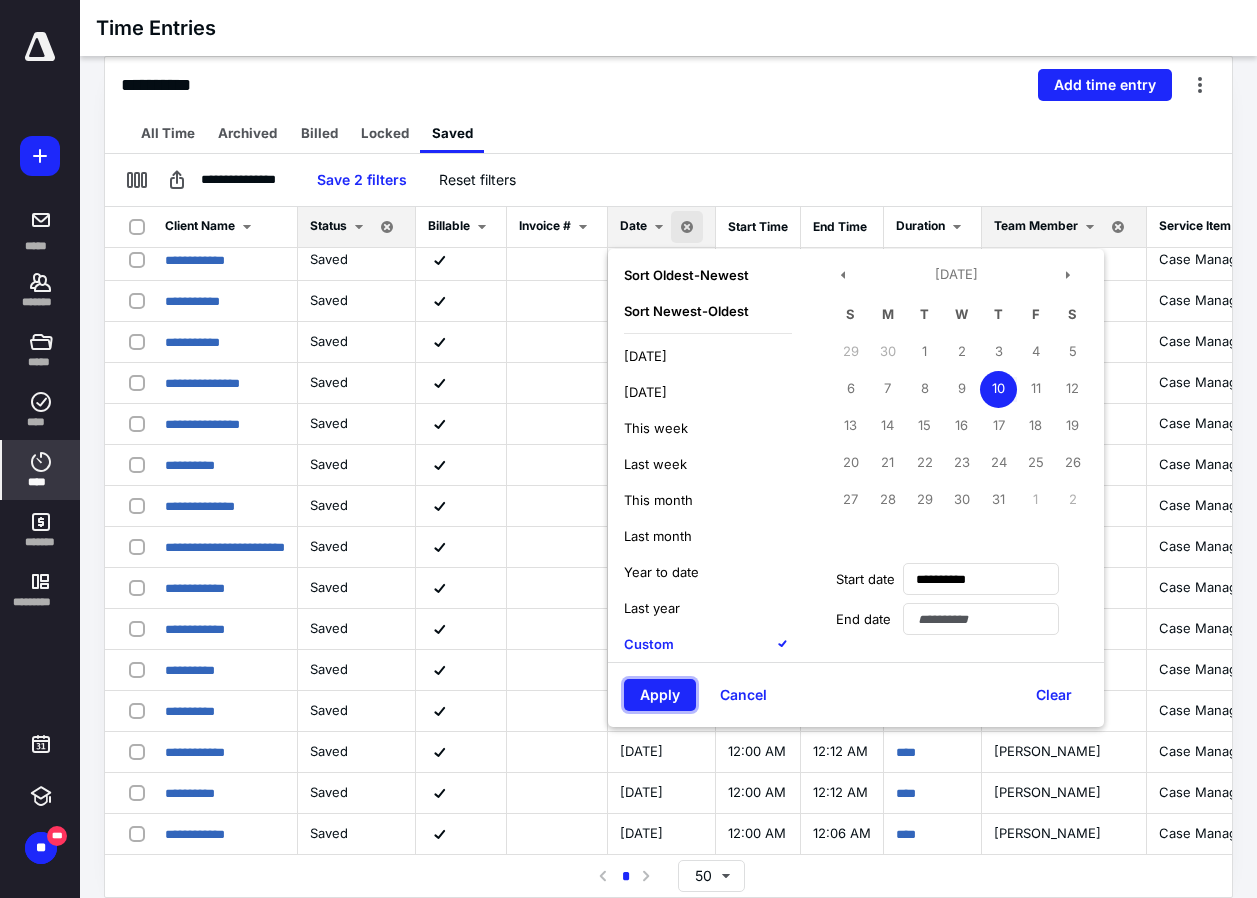 click on "Apply" at bounding box center [660, 695] 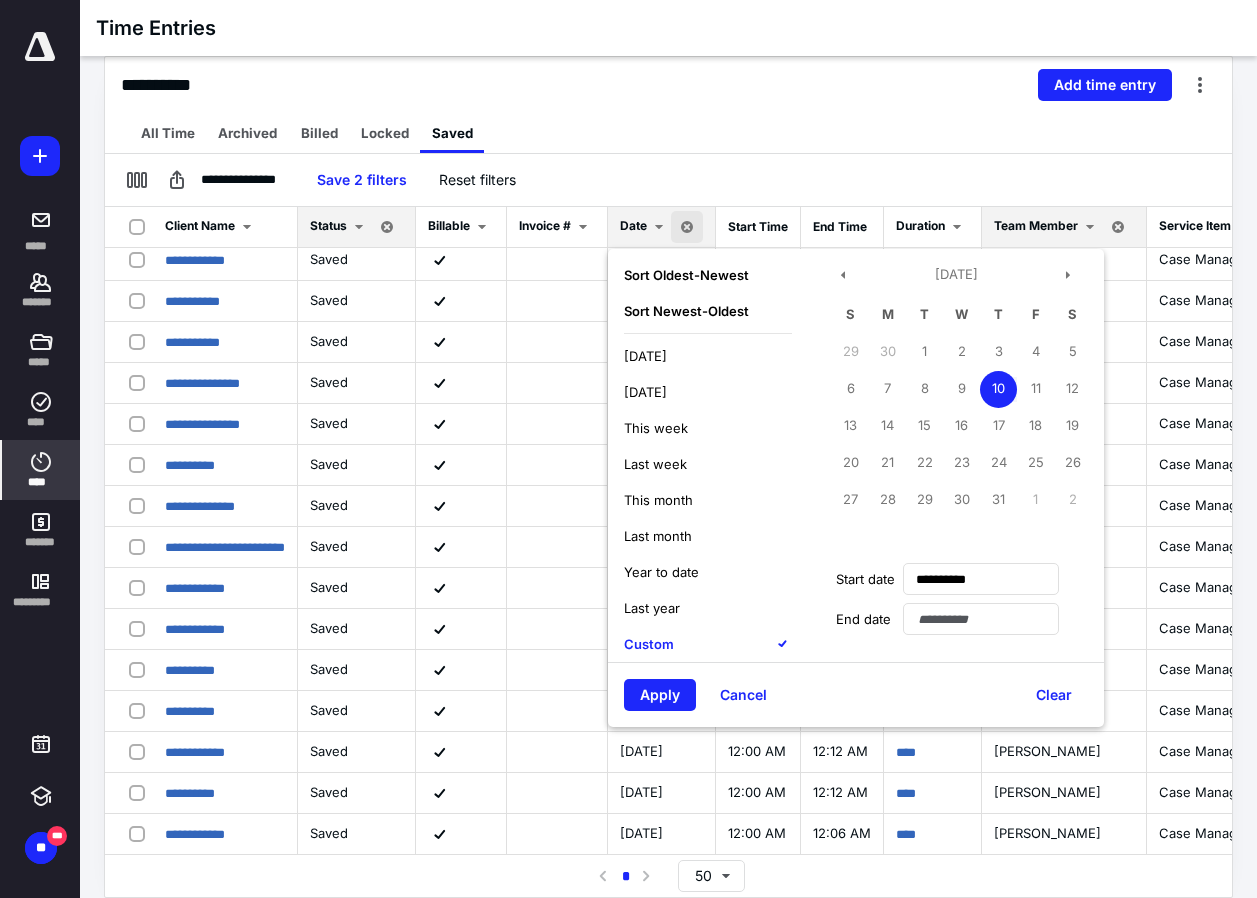 scroll, scrollTop: 0, scrollLeft: 0, axis: both 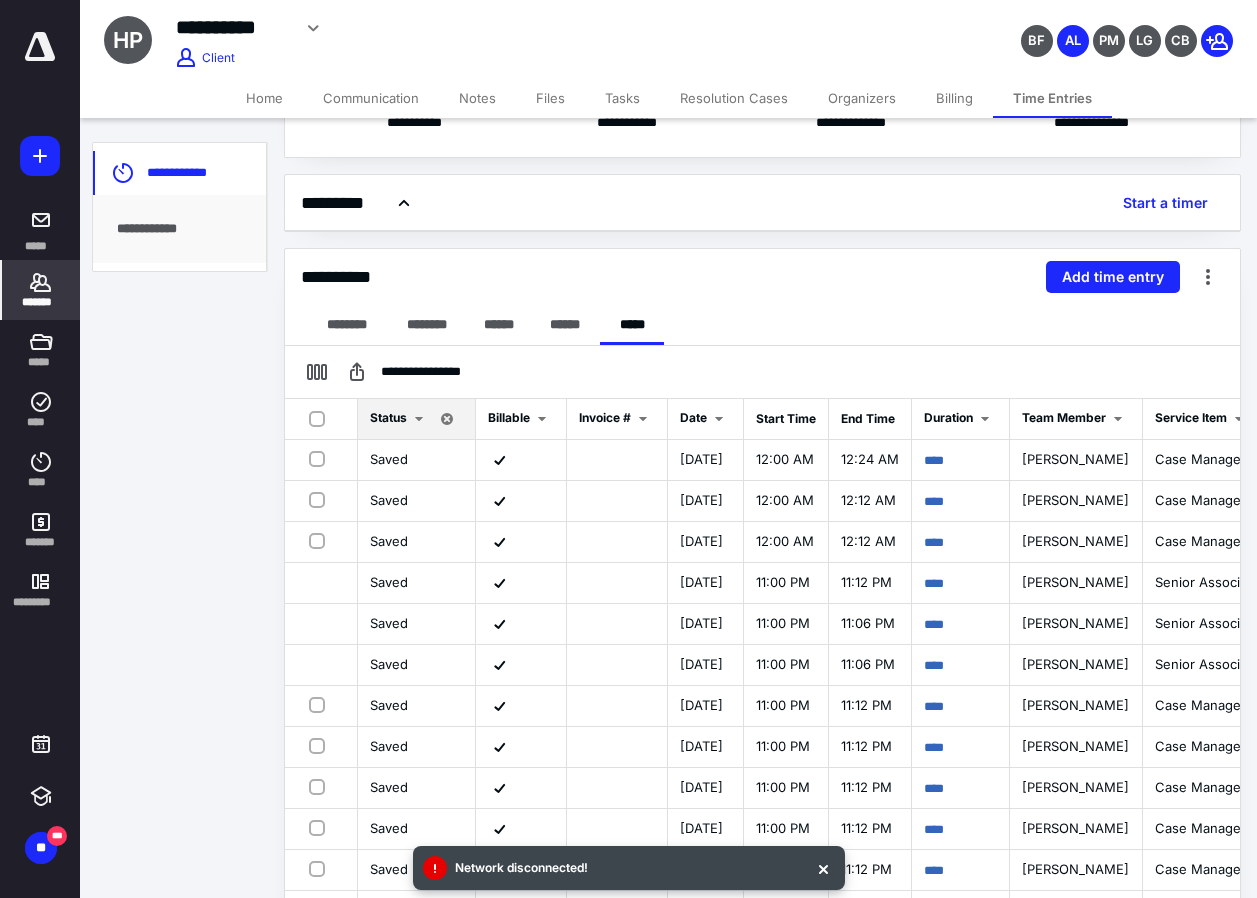 click 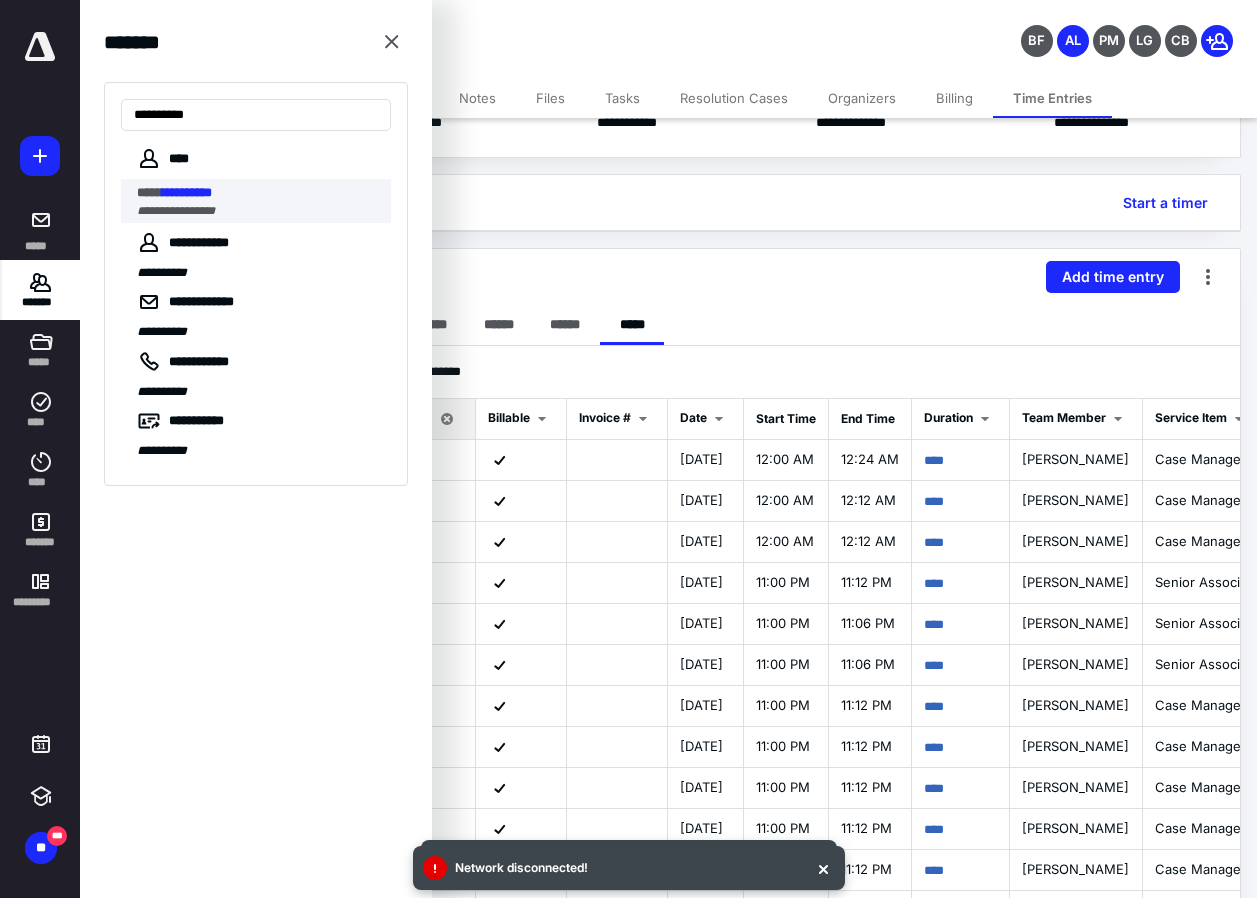 type on "**********" 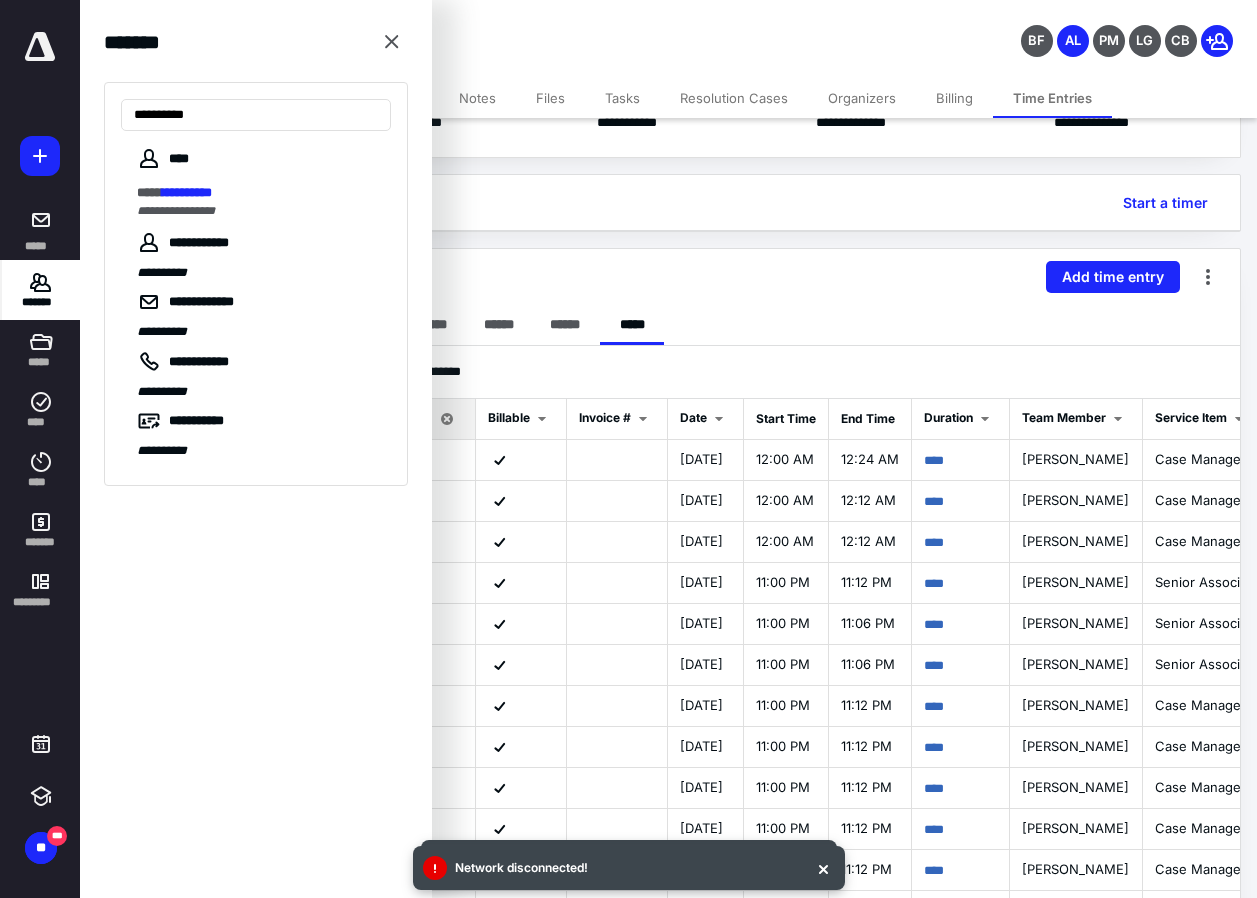click on "**********" at bounding box center [258, 193] 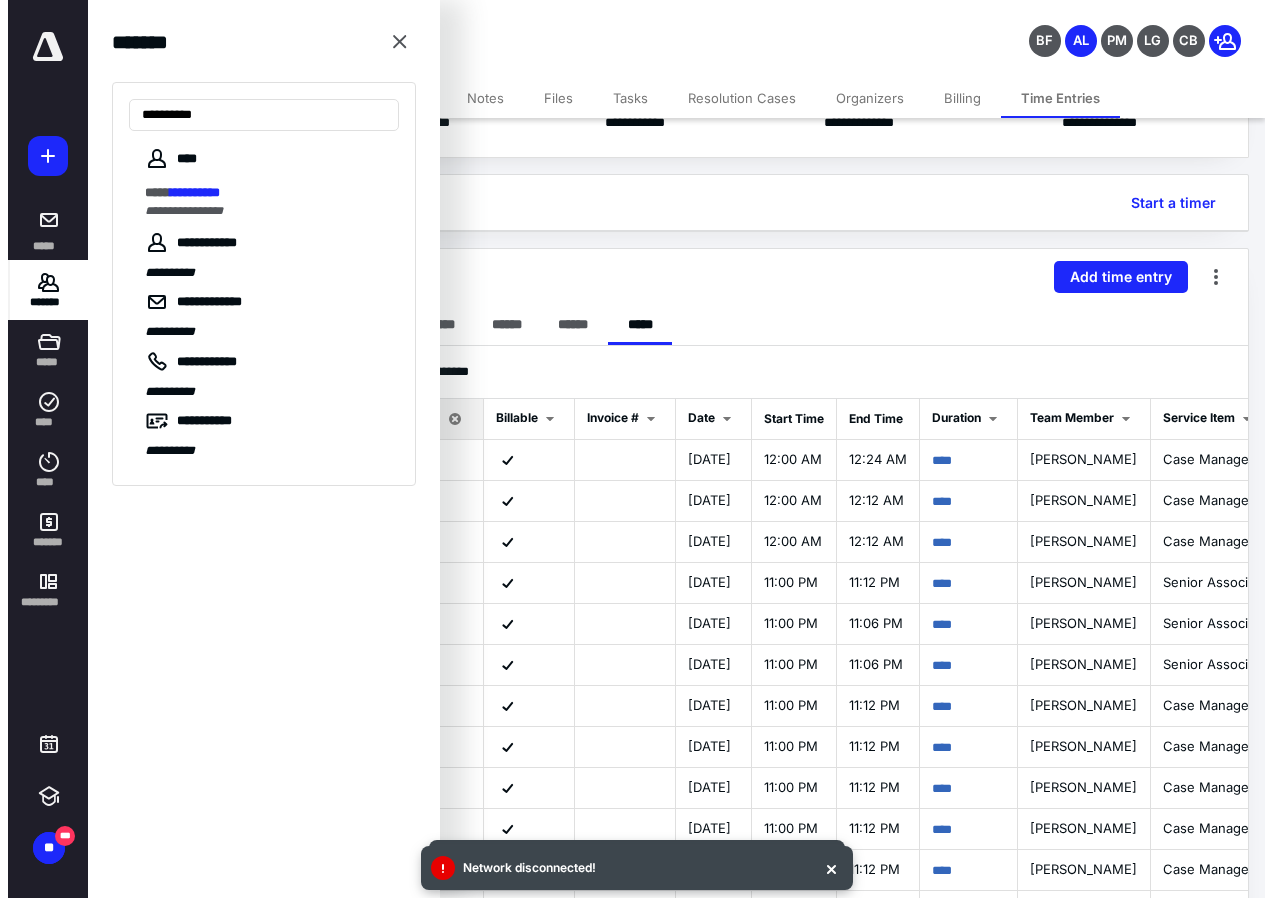 scroll, scrollTop: 0, scrollLeft: 0, axis: both 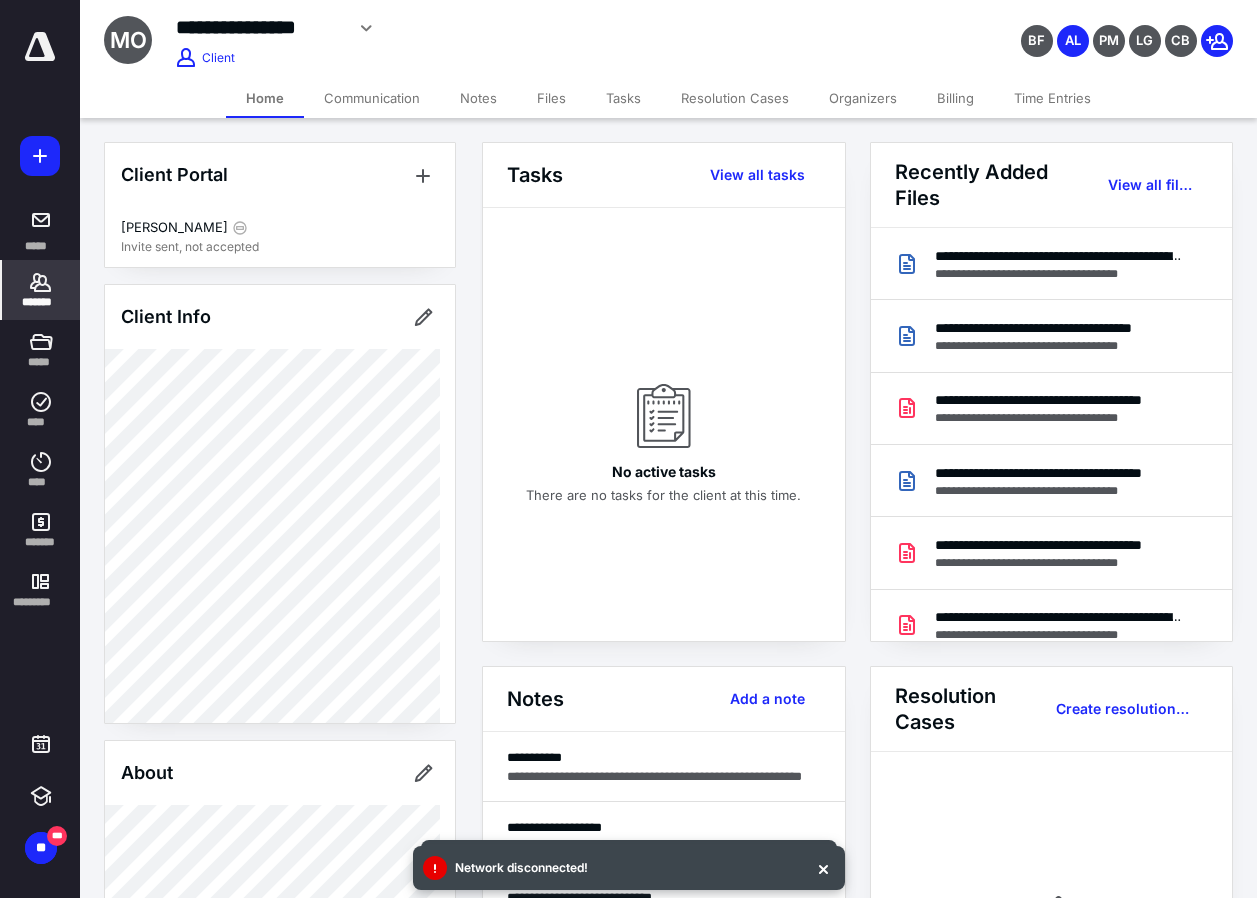click on "Files" at bounding box center [551, 98] 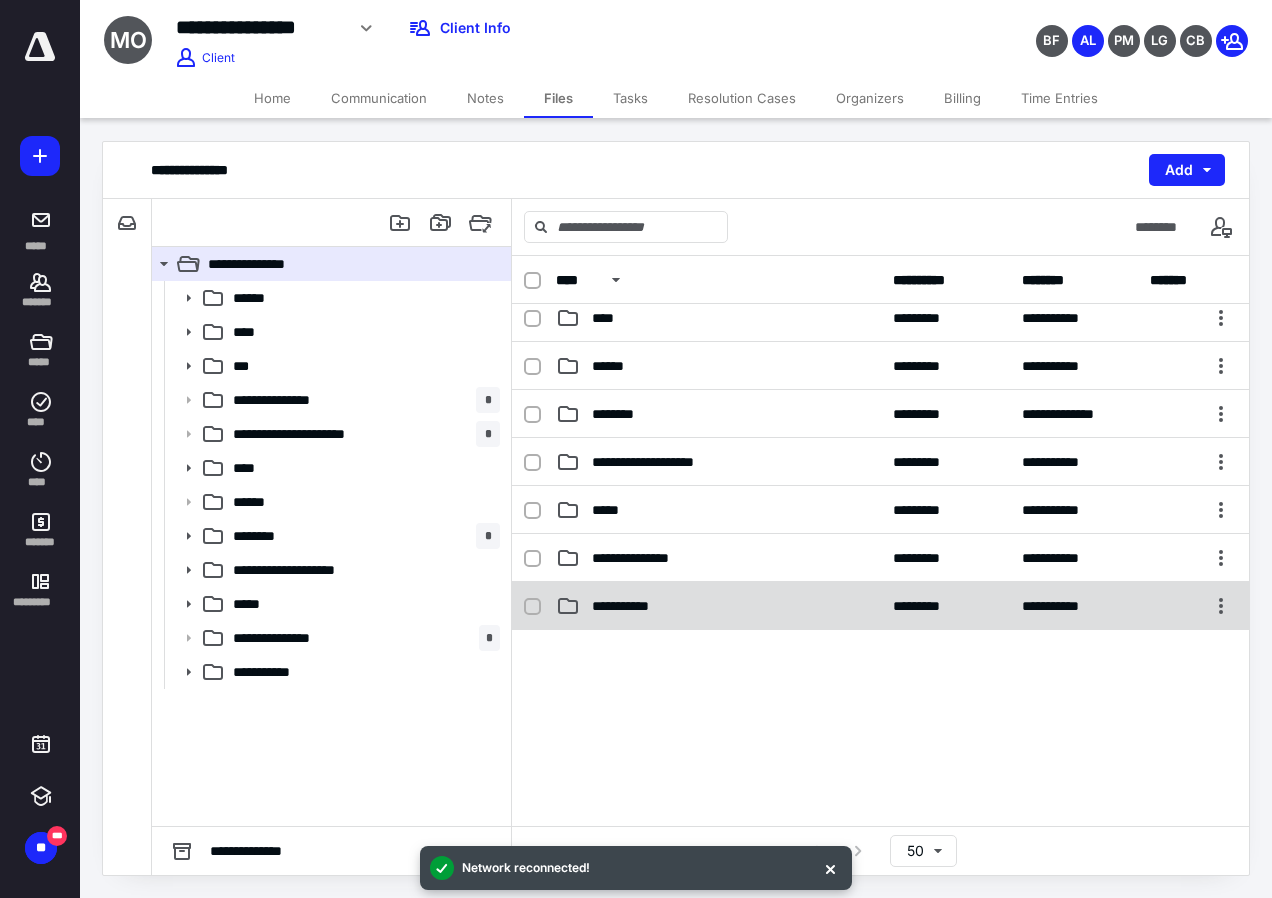 scroll, scrollTop: 300, scrollLeft: 0, axis: vertical 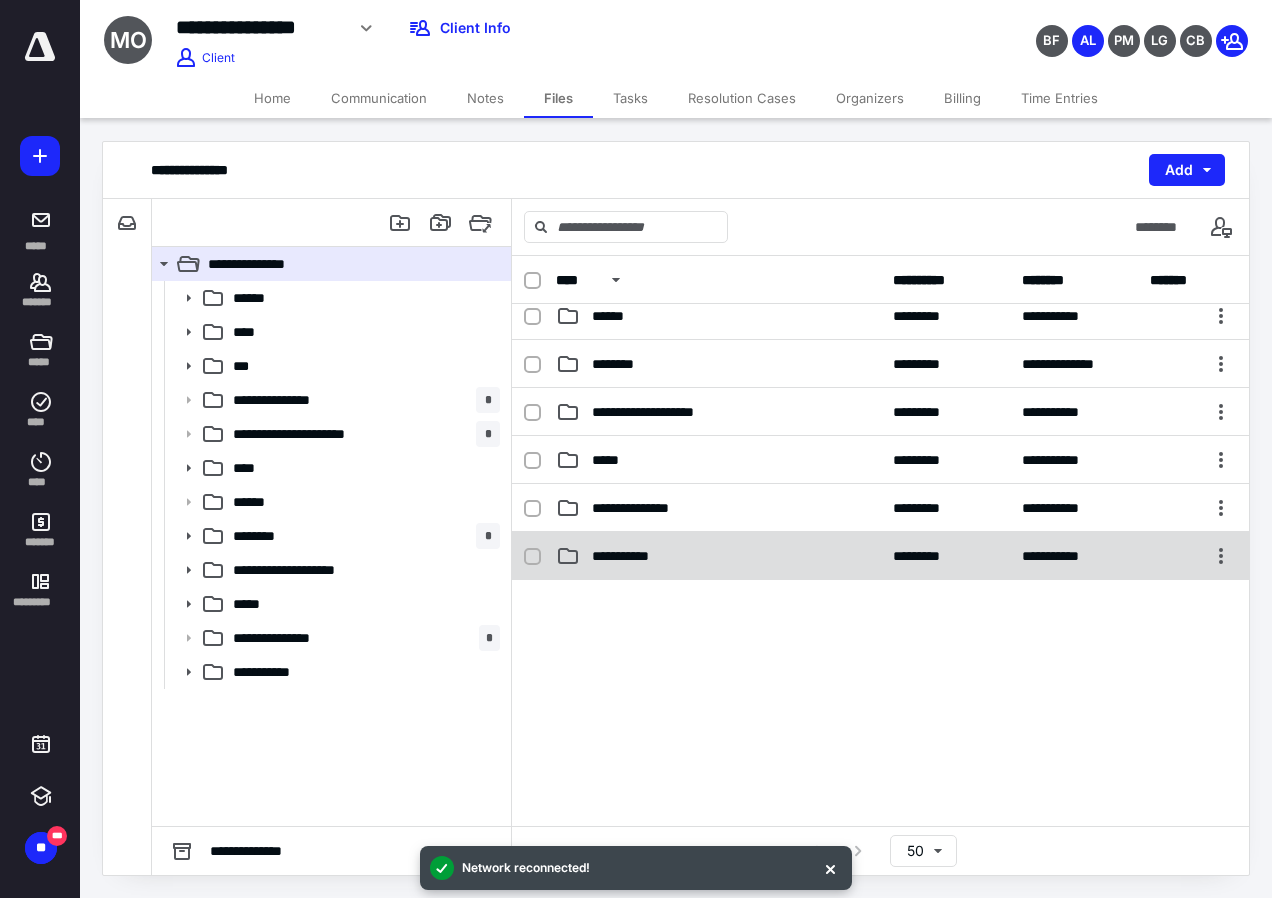 click on "**********" at bounding box center (629, 556) 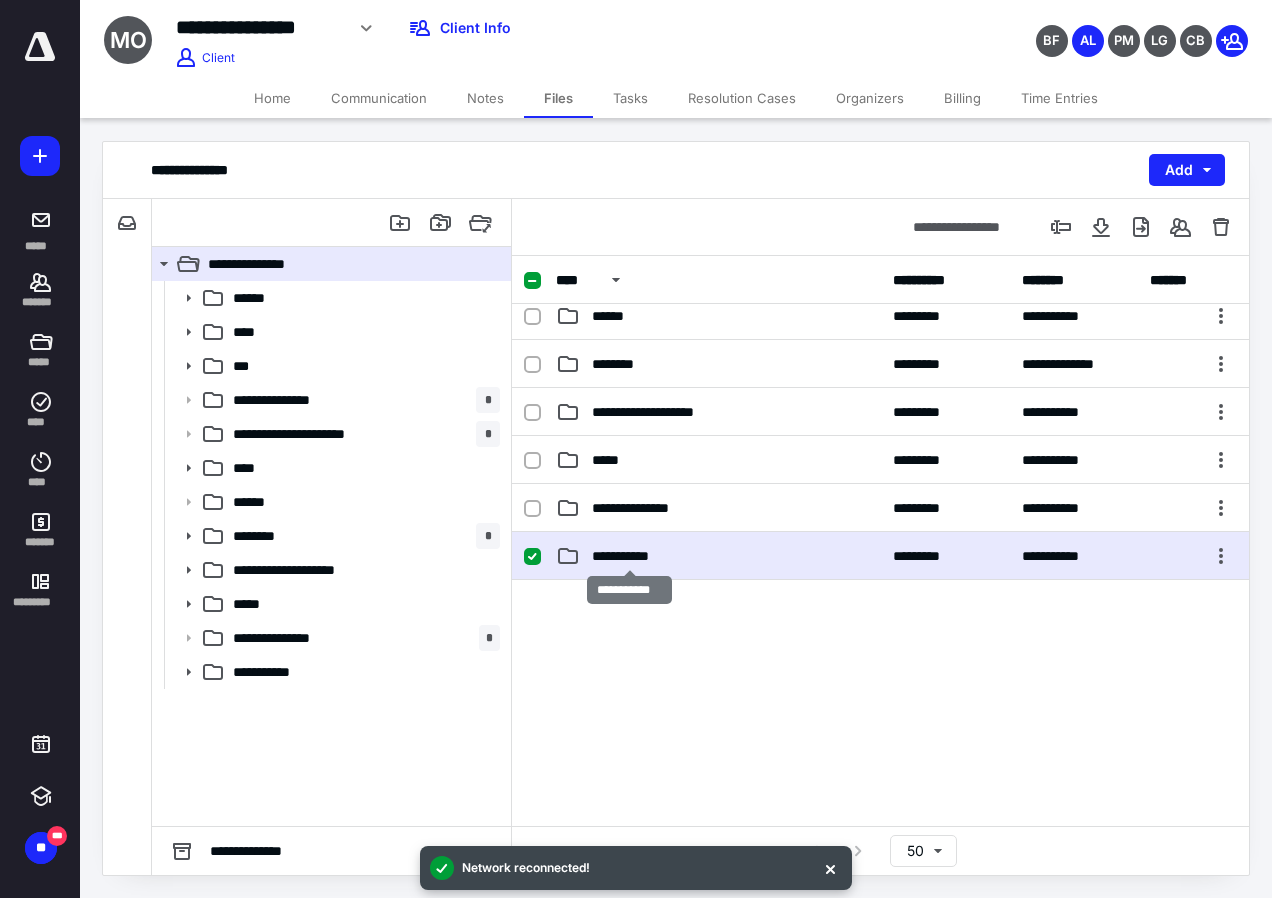 click on "**********" at bounding box center [629, 556] 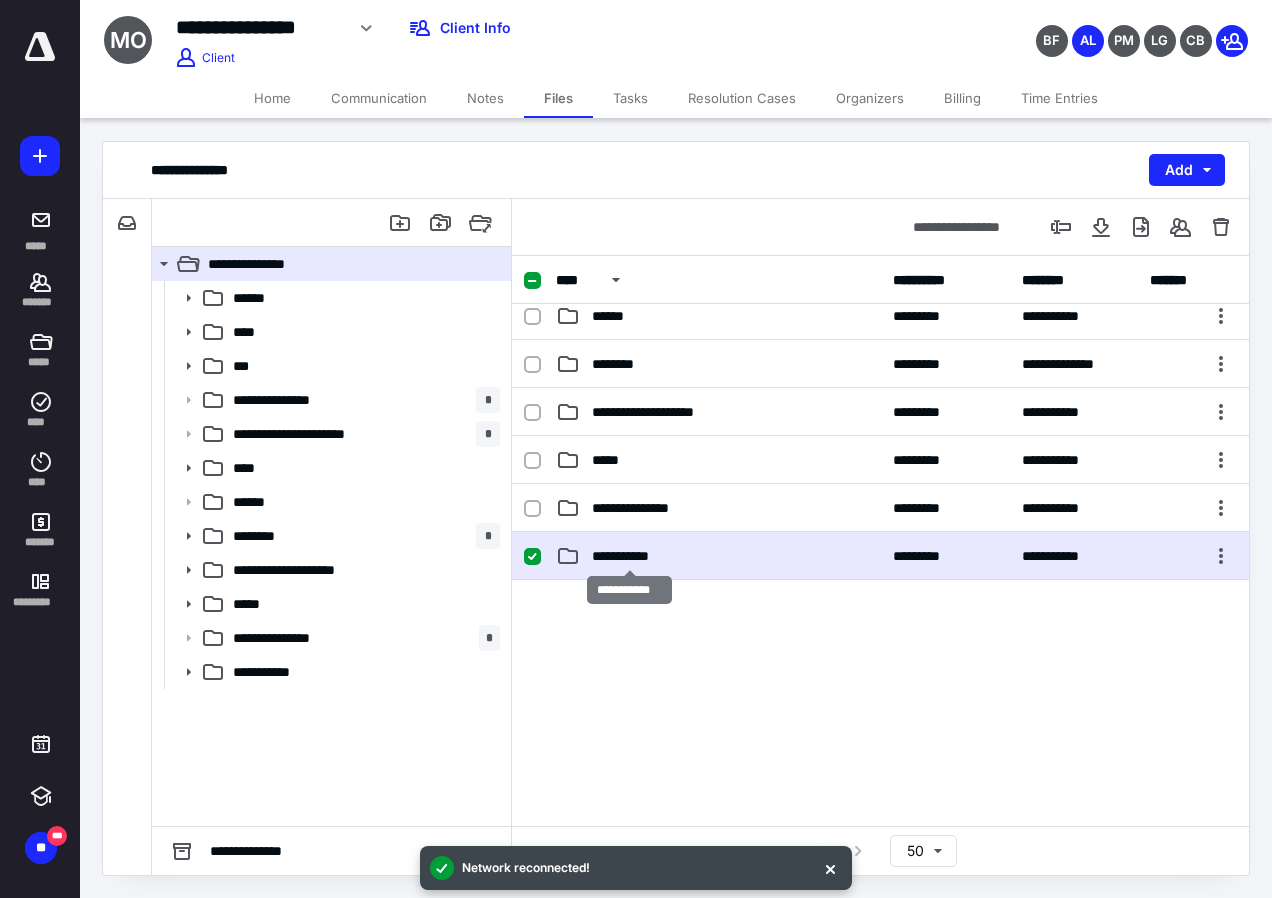 scroll, scrollTop: 0, scrollLeft: 0, axis: both 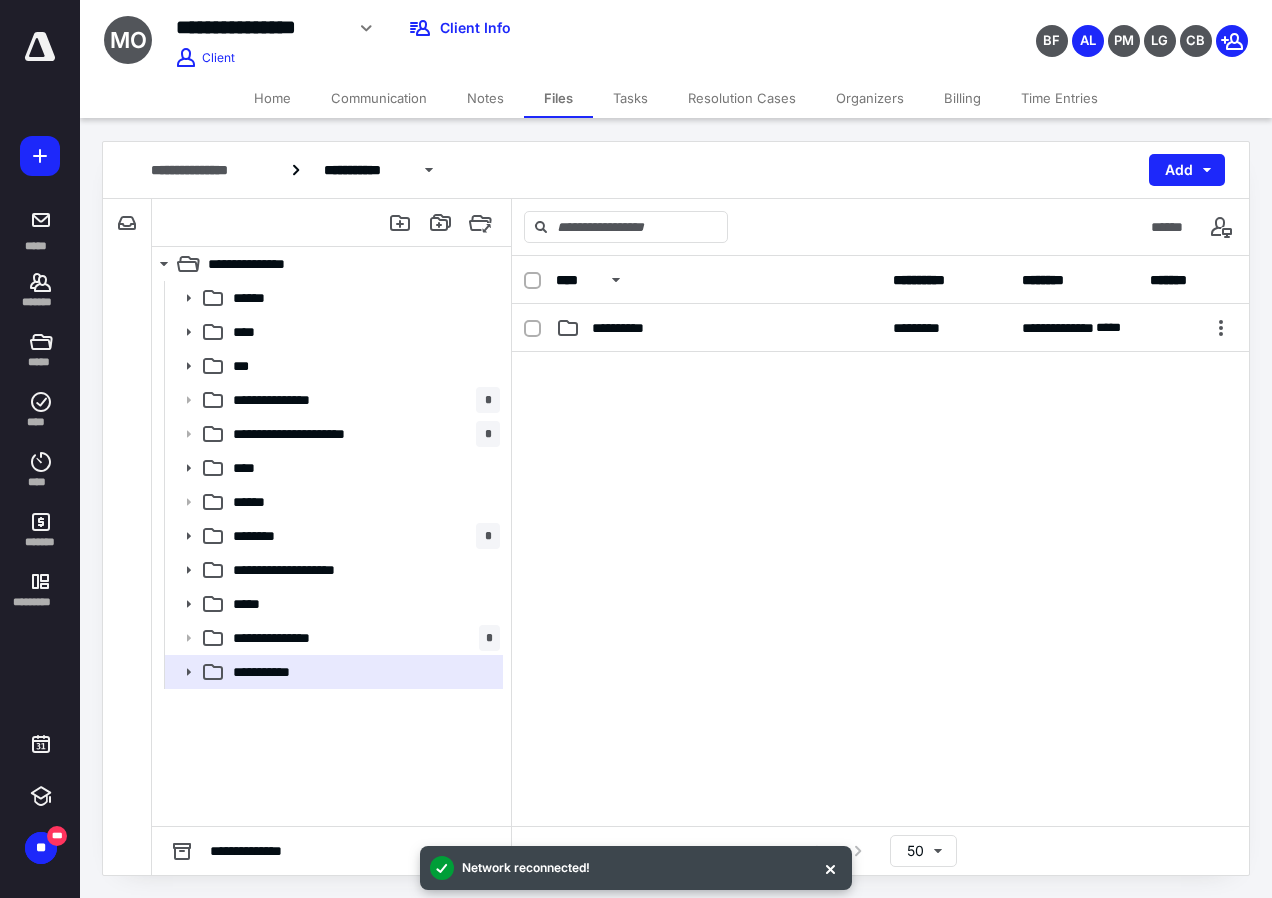 click on "Home" at bounding box center (272, 98) 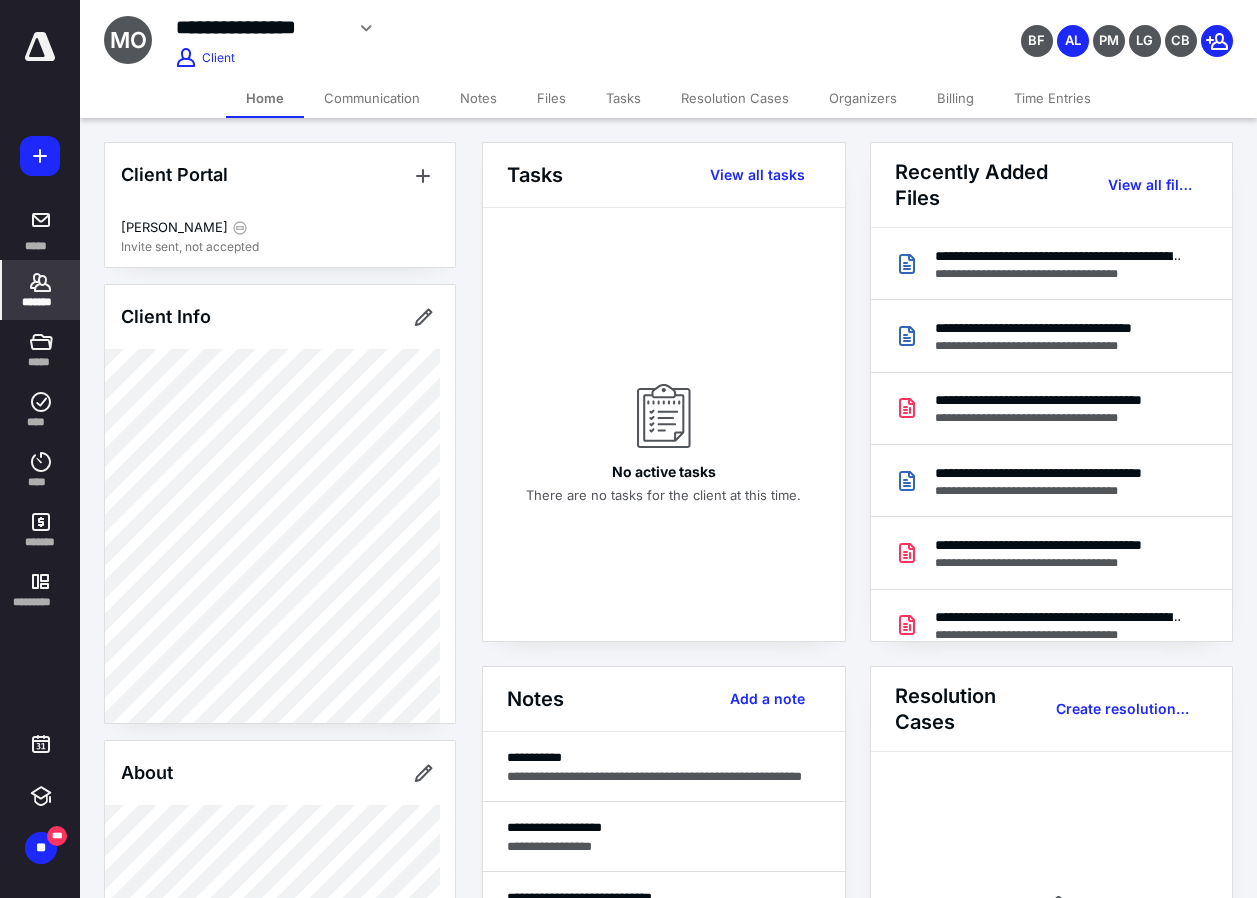 click on "Files" at bounding box center (551, 98) 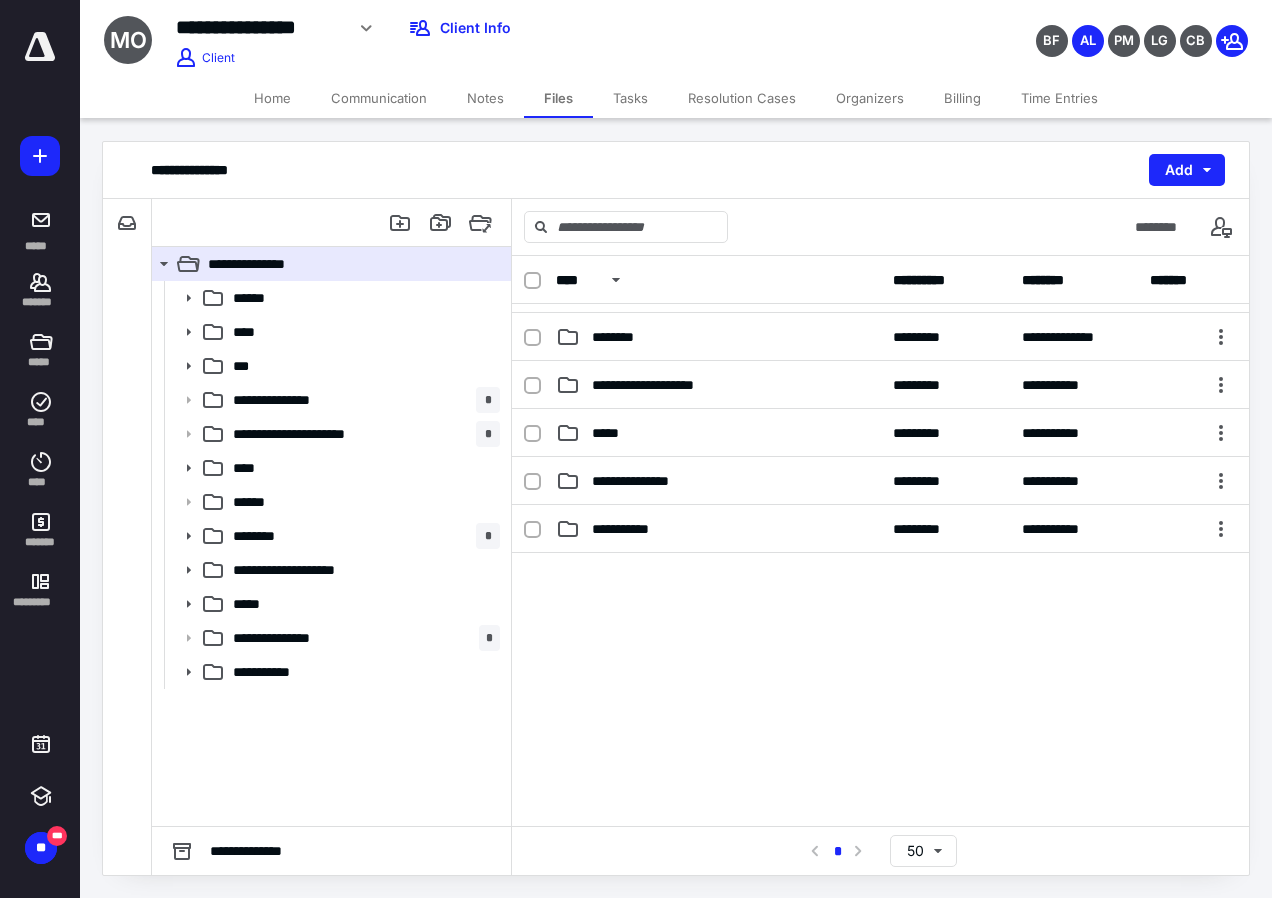 scroll, scrollTop: 354, scrollLeft: 0, axis: vertical 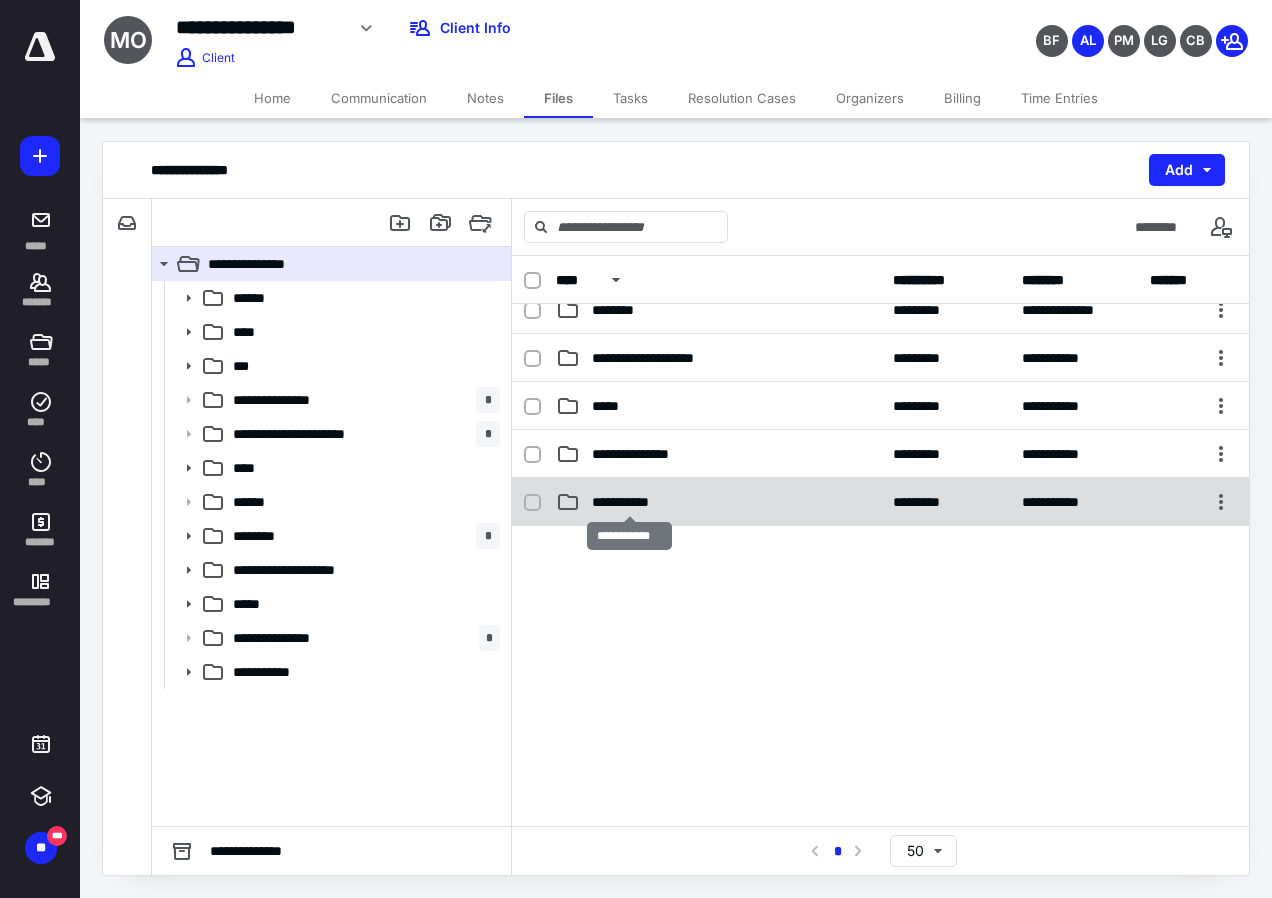 click on "**********" at bounding box center [629, 502] 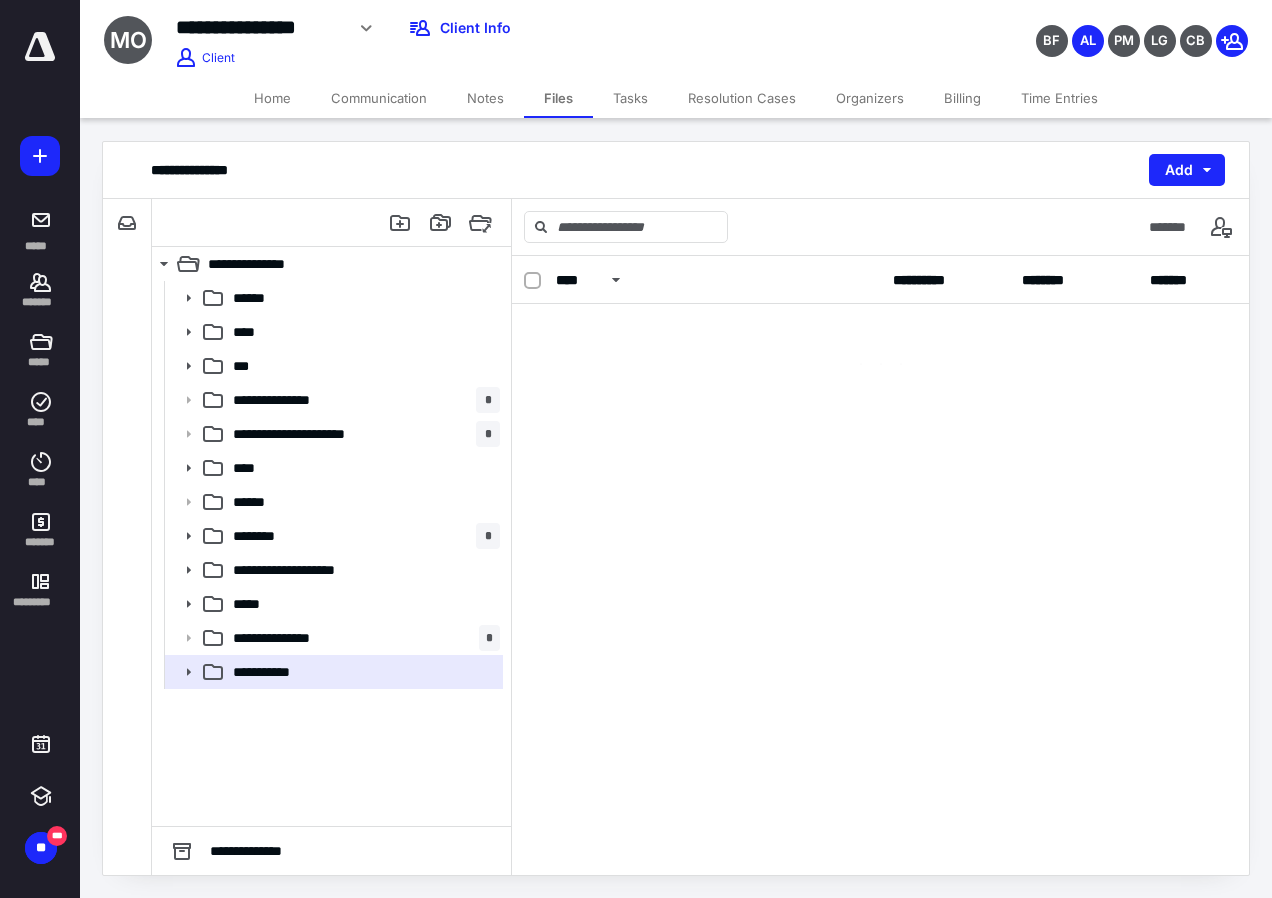 scroll, scrollTop: 0, scrollLeft: 0, axis: both 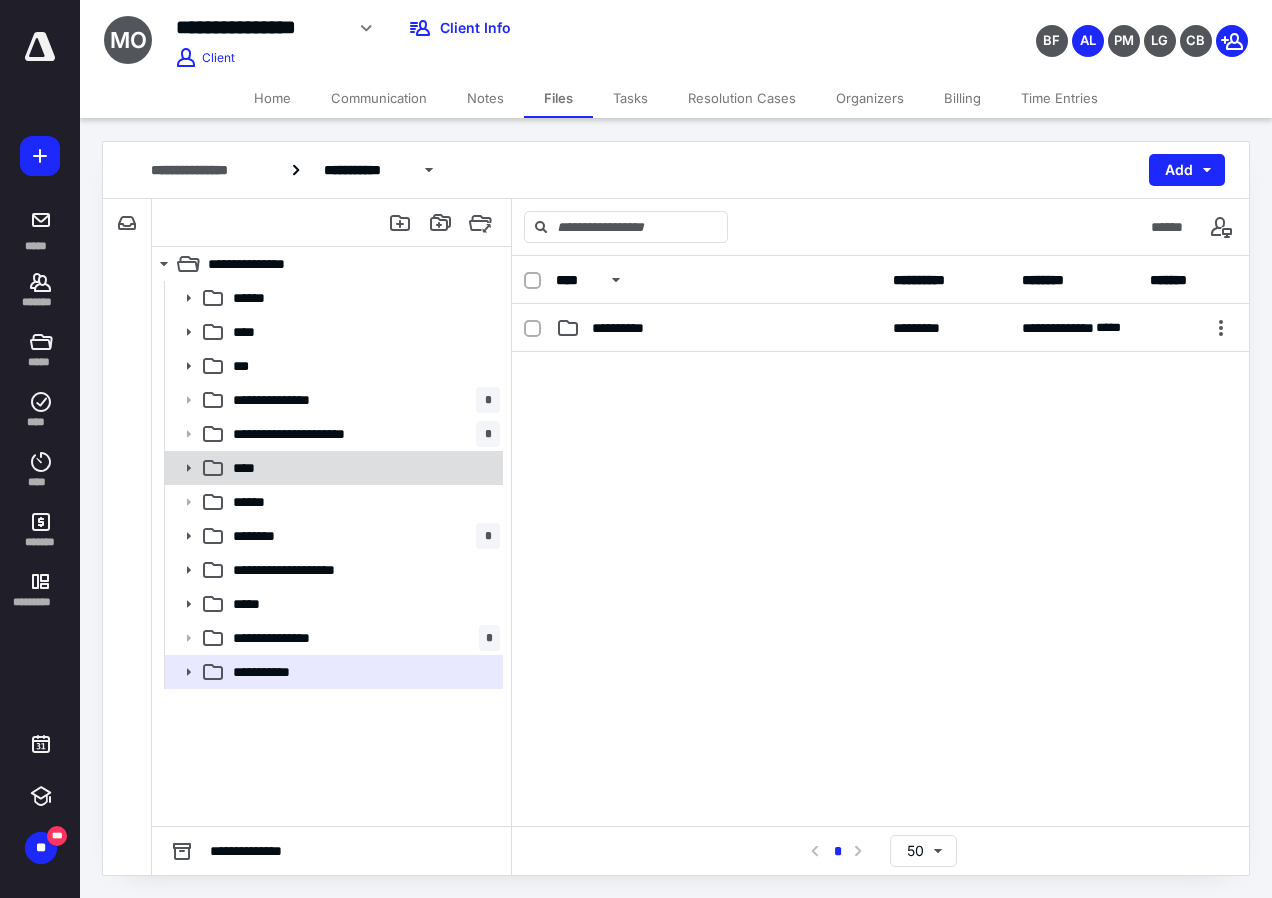 click on "****" at bounding box center (332, 468) 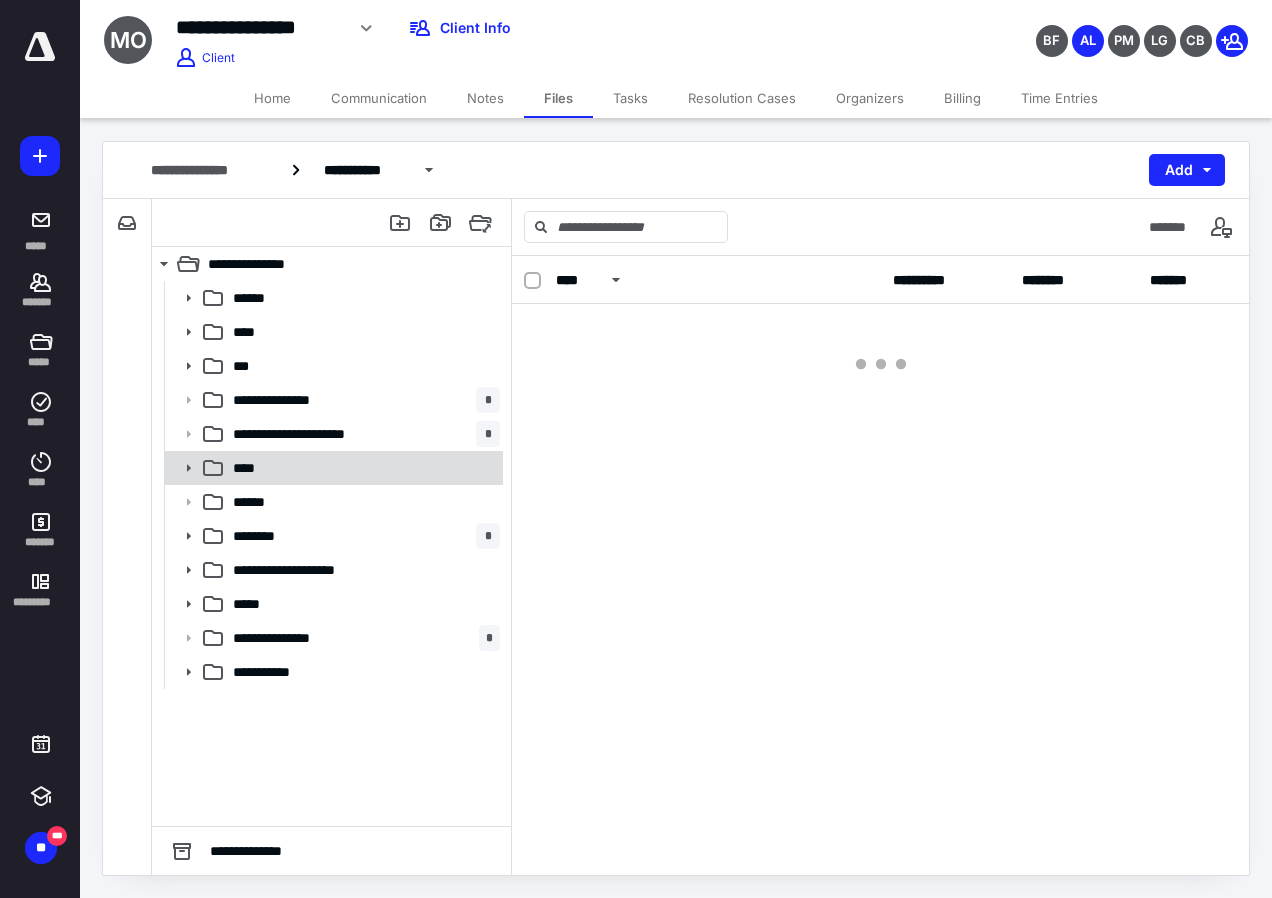 click on "****" at bounding box center [332, 468] 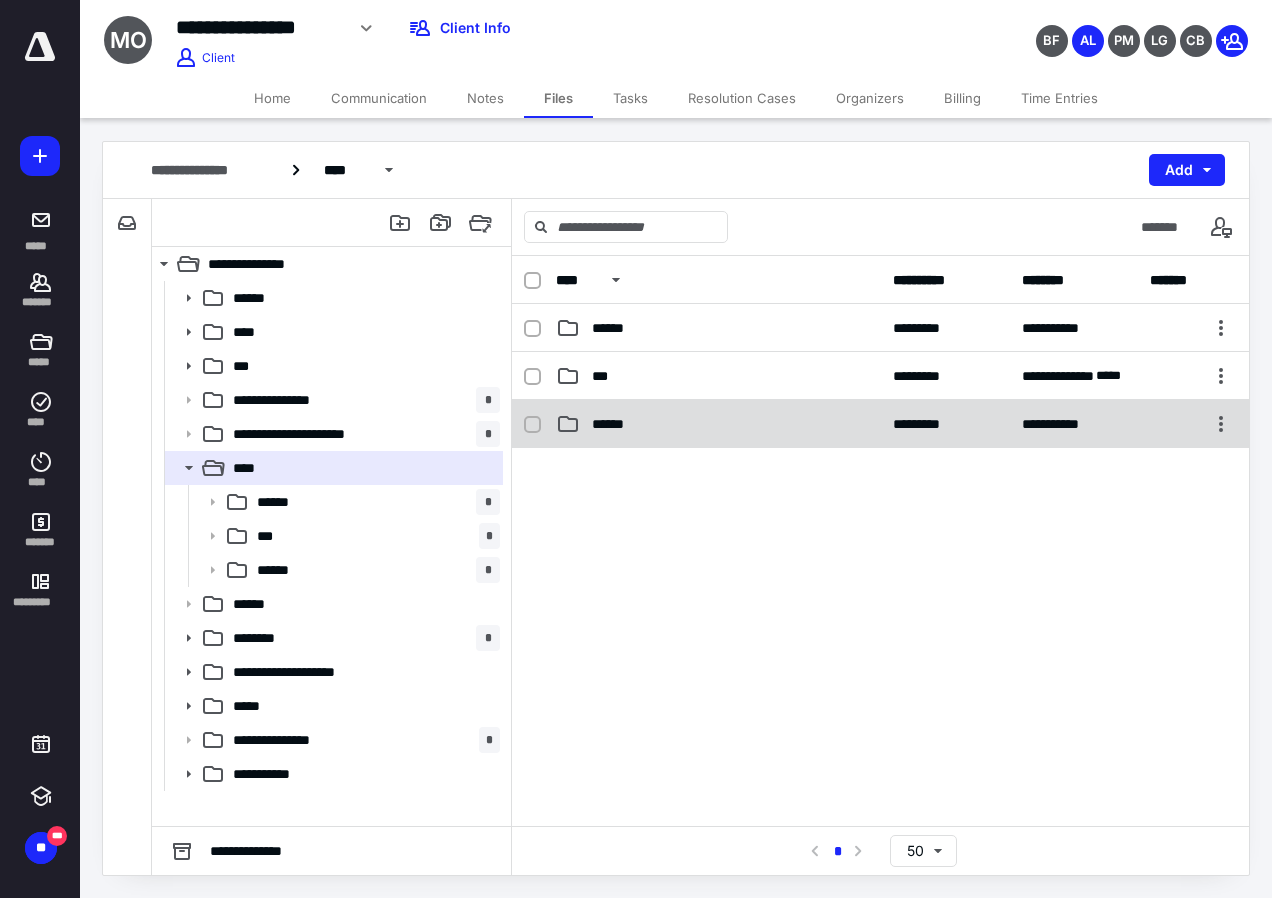 click on "******" at bounding box center [718, 424] 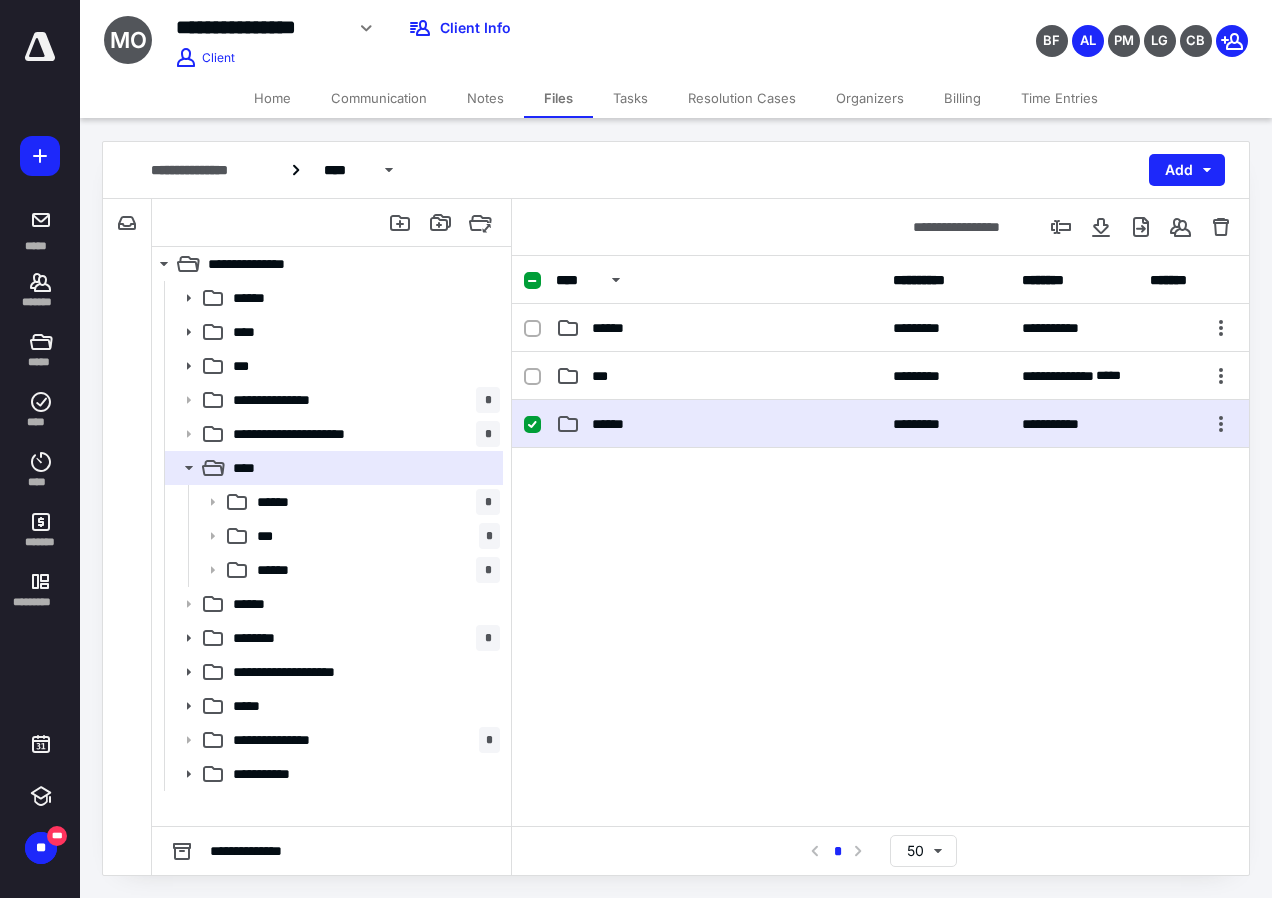 click on "******" at bounding box center [718, 424] 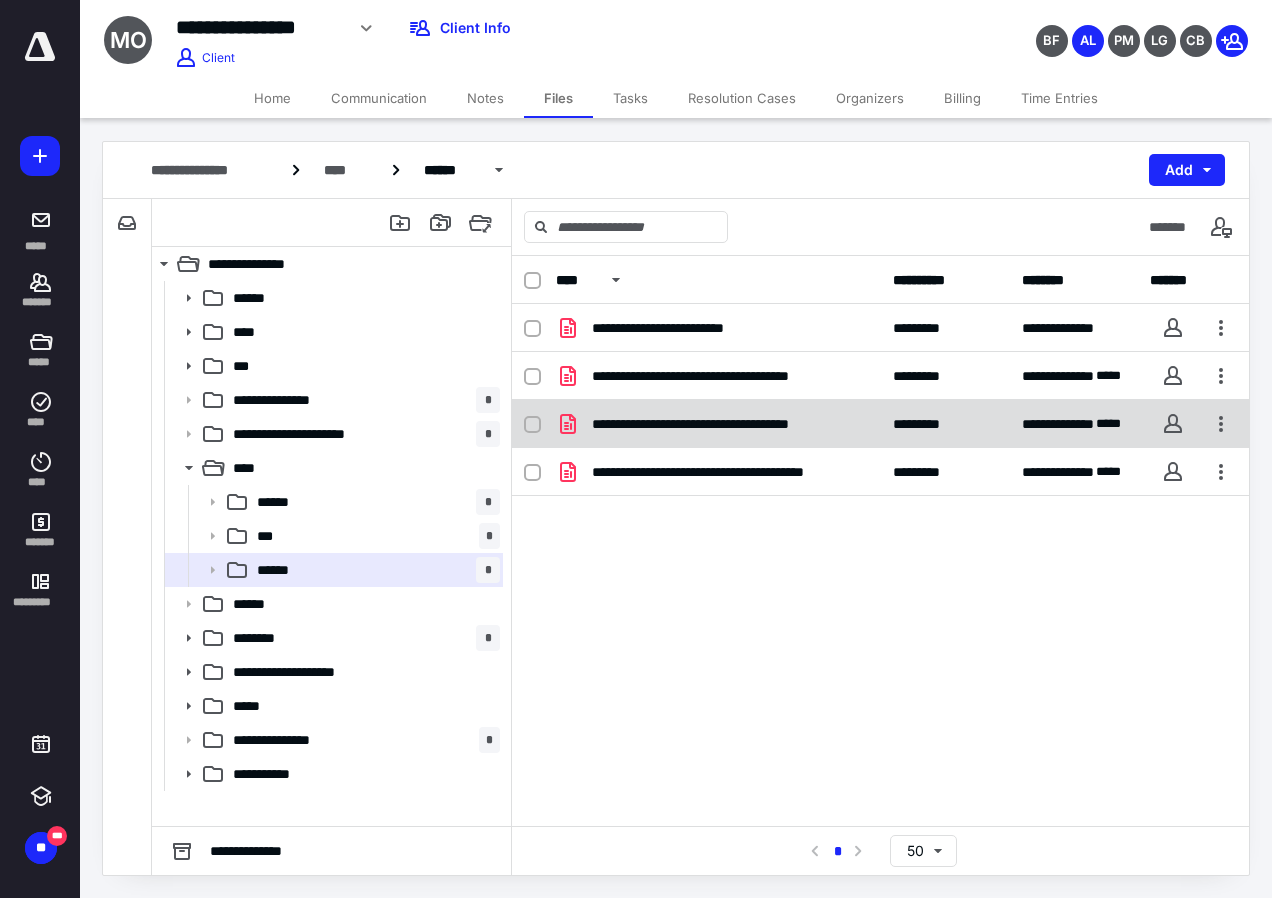 click on "**********" at bounding box center [730, 424] 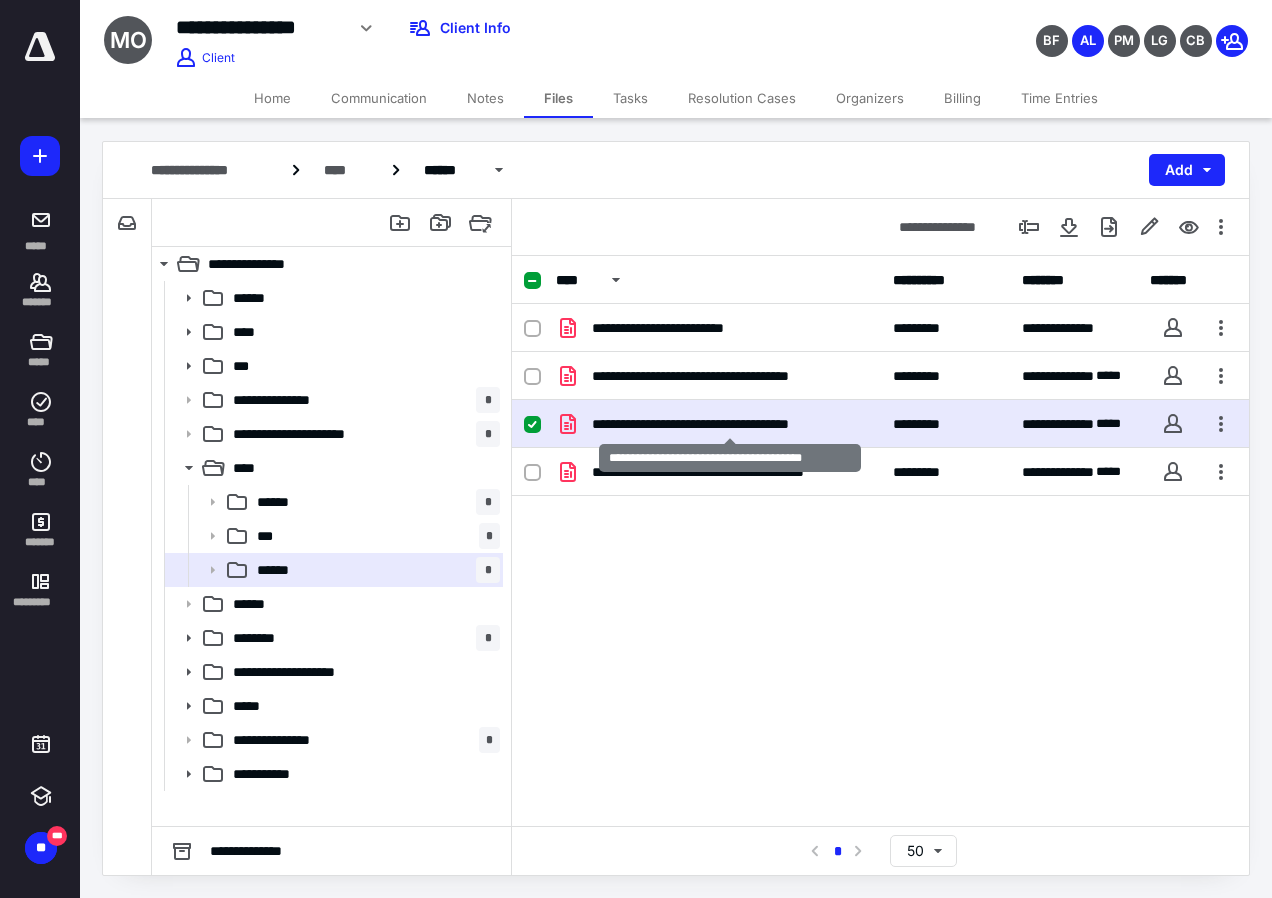 click on "**********" at bounding box center [730, 424] 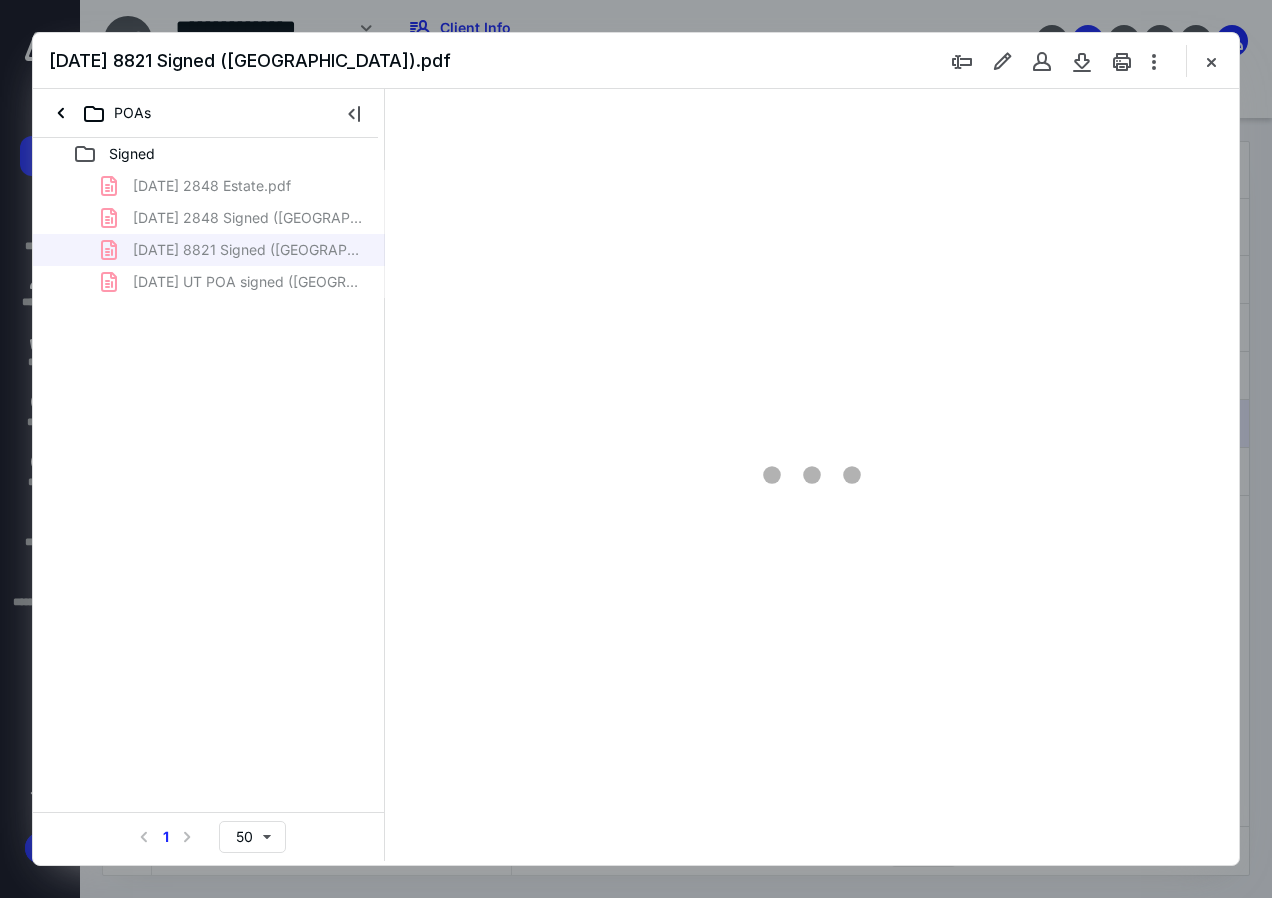 scroll, scrollTop: 0, scrollLeft: 0, axis: both 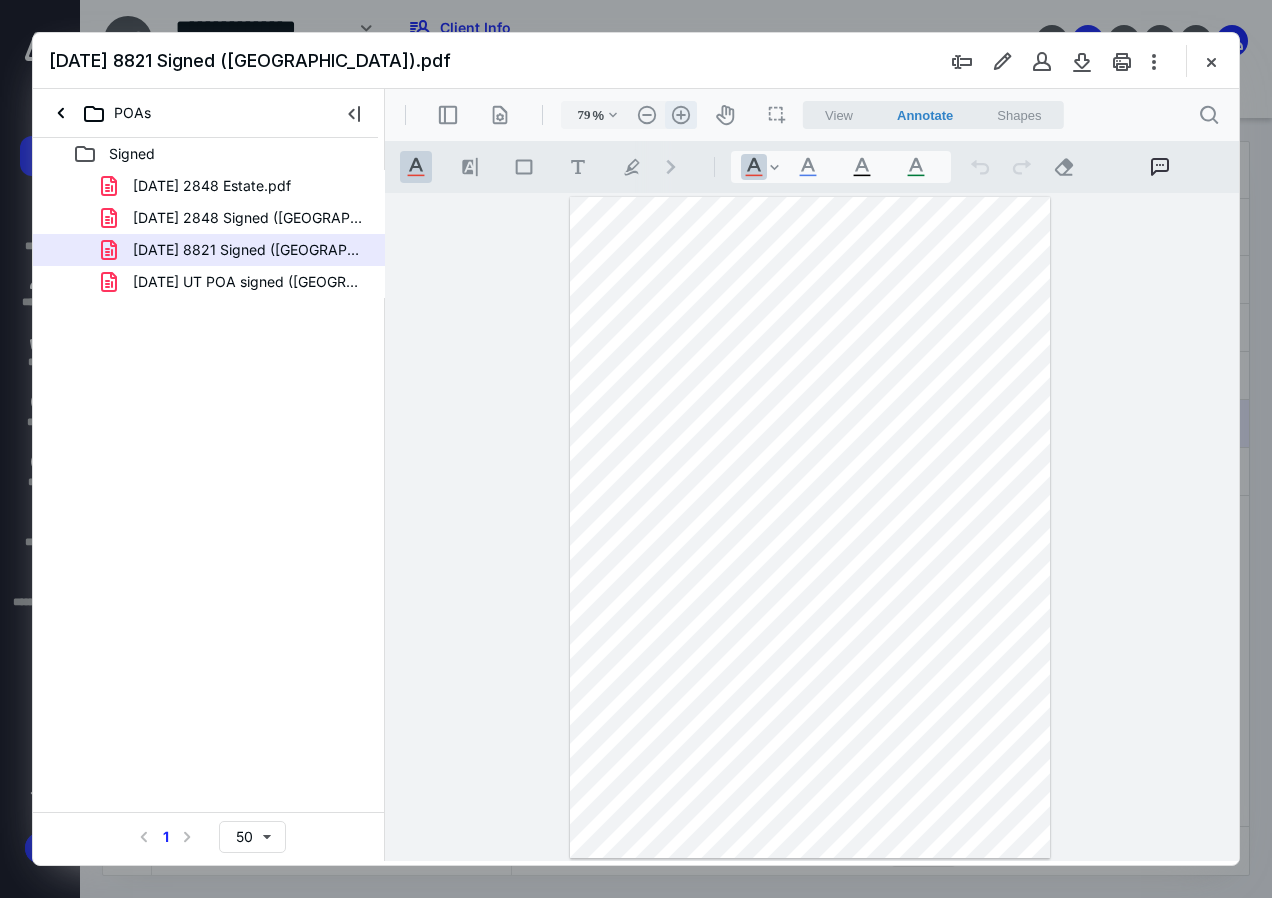 click on ".cls-1{fill:#abb0c4;} icon - header - zoom - in - line" at bounding box center [681, 115] 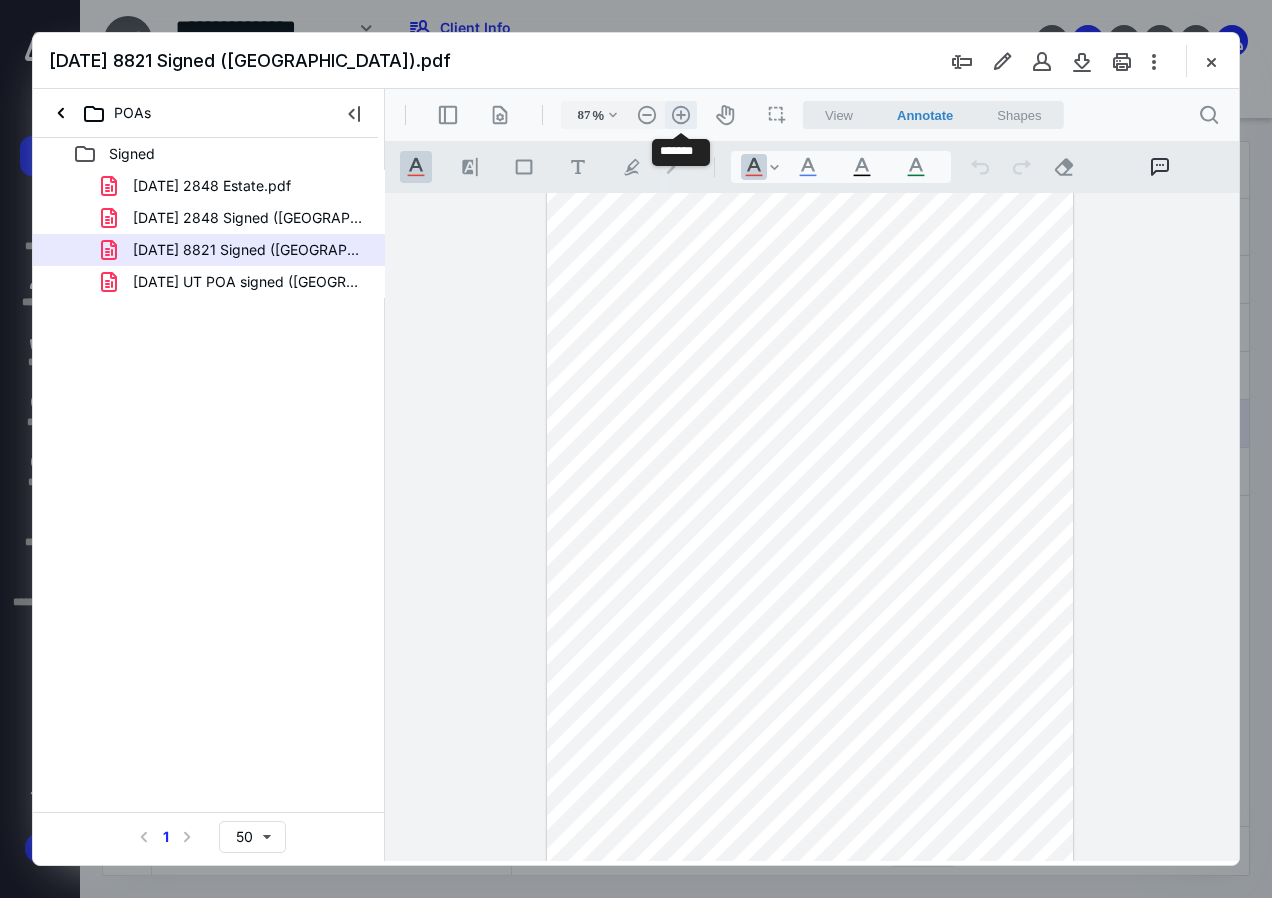 click on ".cls-1{fill:#abb0c4;} icon - header - zoom - in - line" at bounding box center [681, 115] 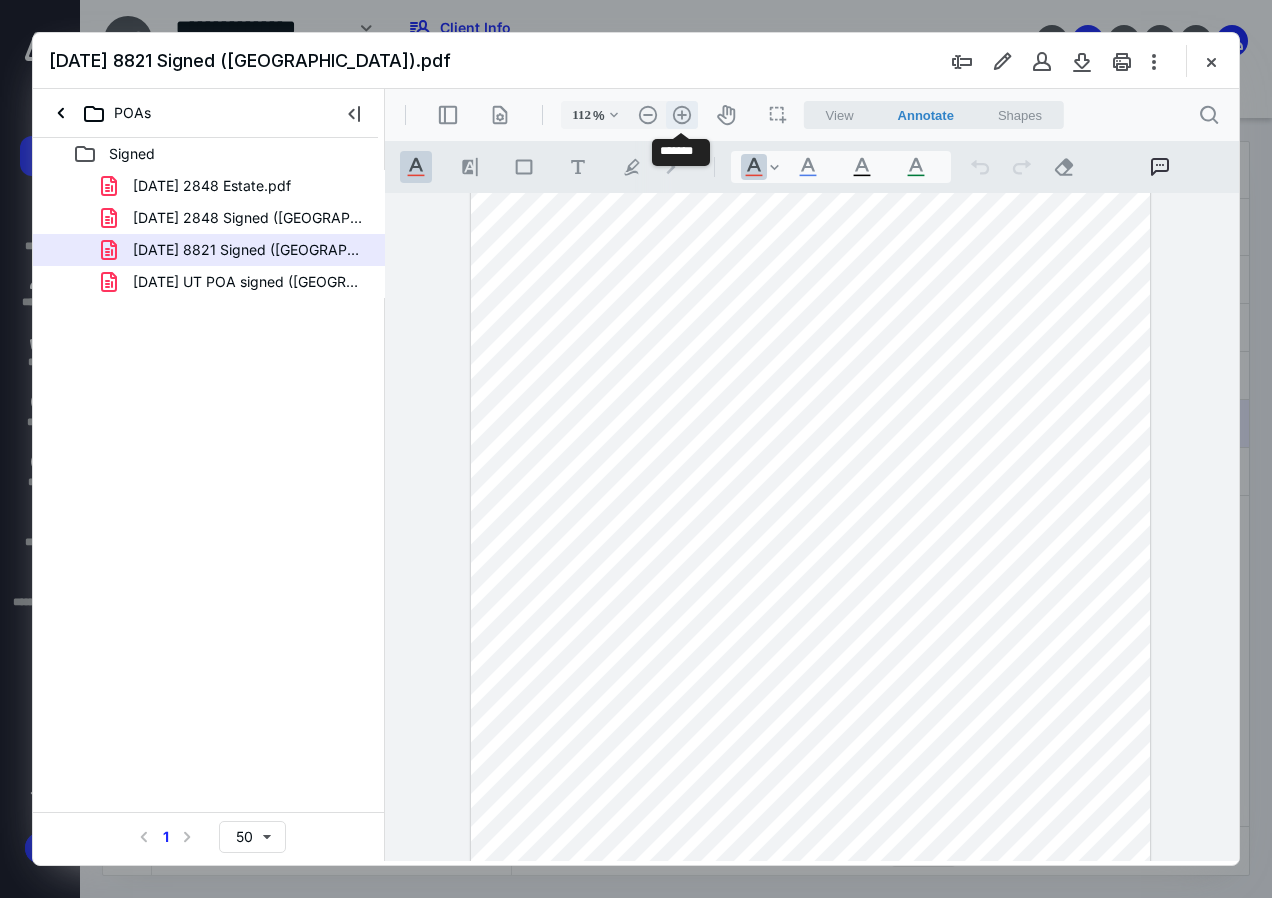 click on ".cls-1{fill:#abb0c4;} icon - header - zoom - in - line" at bounding box center [682, 115] 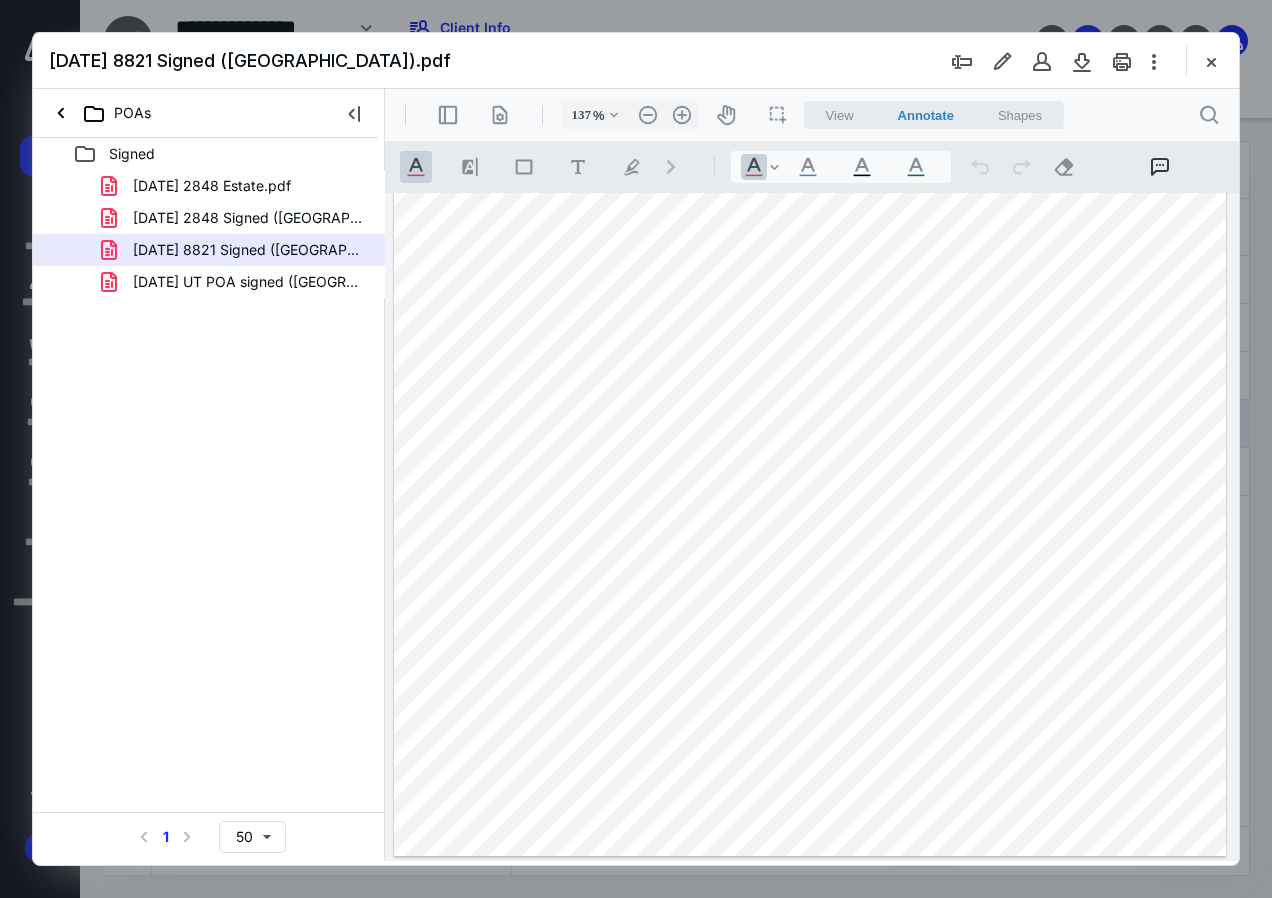 scroll, scrollTop: 0, scrollLeft: 0, axis: both 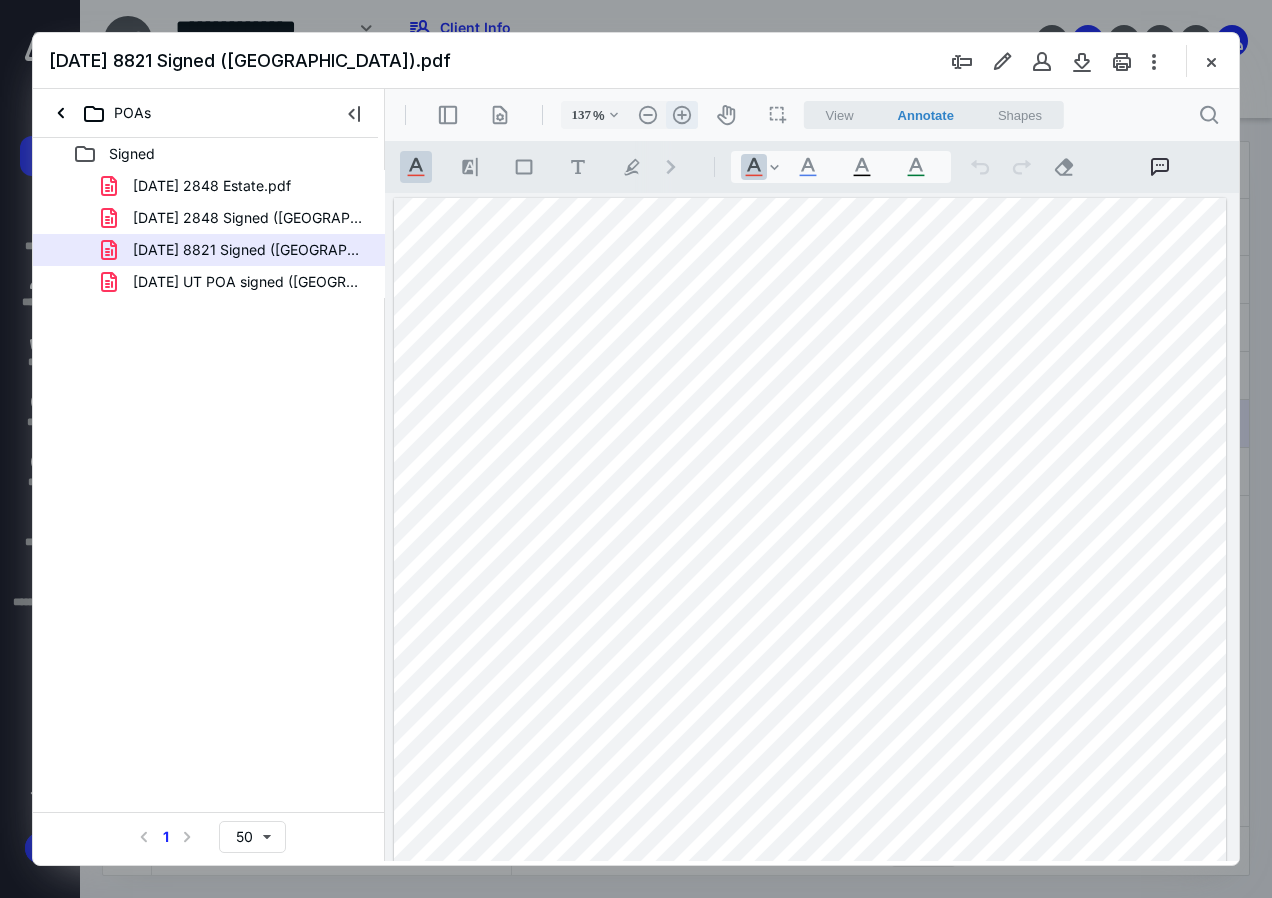 click on ".cls-1{fill:#abb0c4;} icon - header - zoom - in - line" at bounding box center (682, 115) 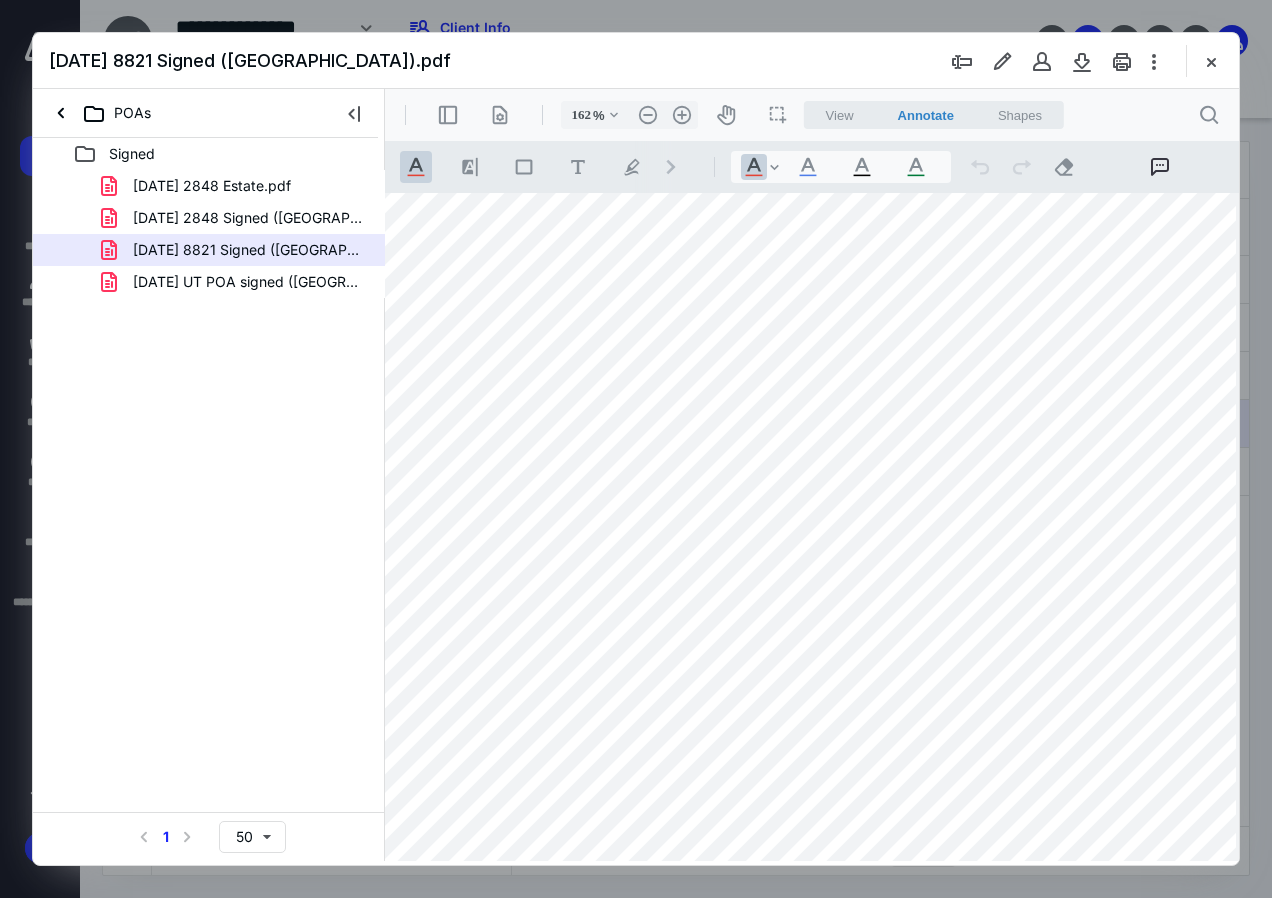 scroll, scrollTop: 407, scrollLeft: 77, axis: both 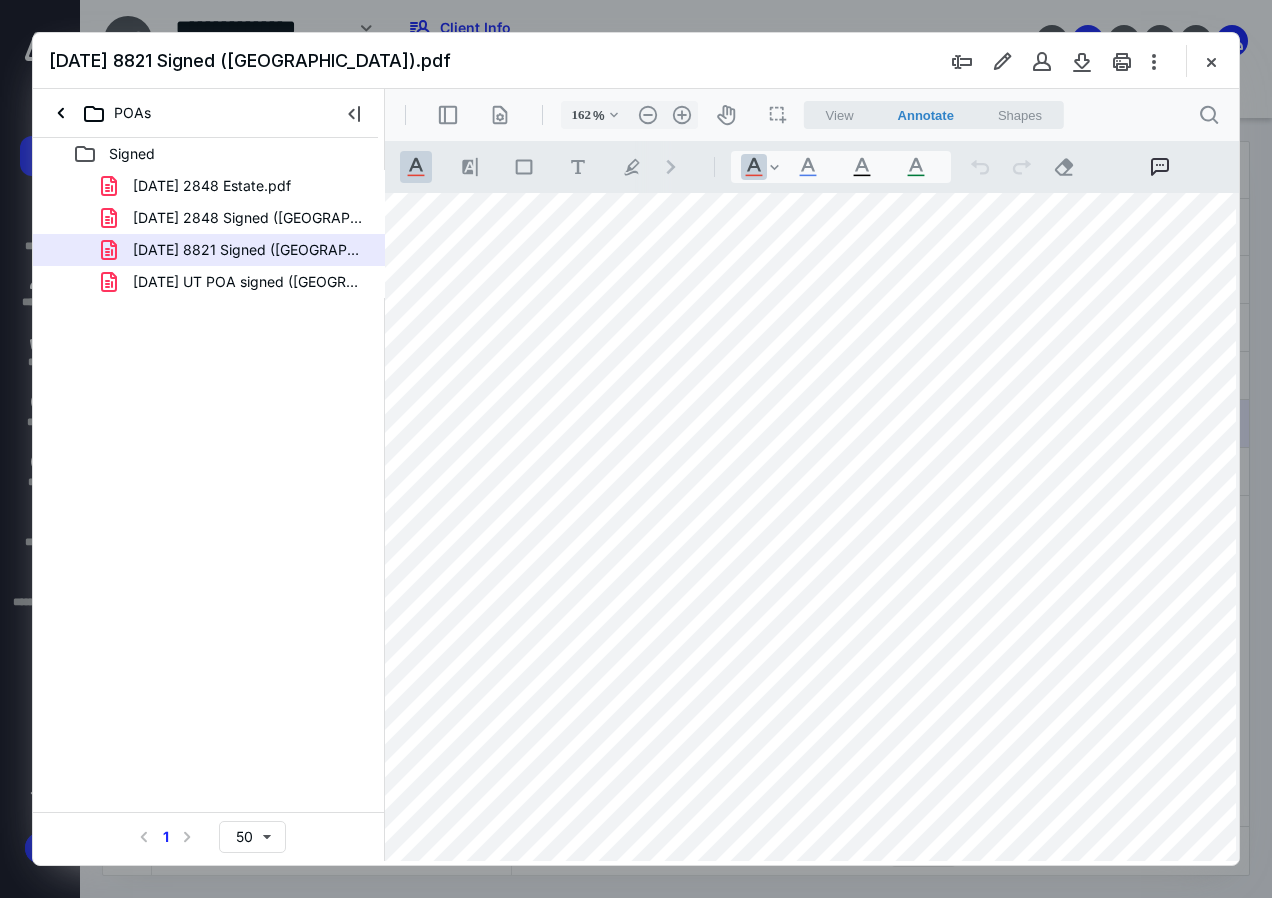drag, startPoint x: 1207, startPoint y: 60, endPoint x: 1085, endPoint y: 136, distance: 143.73587 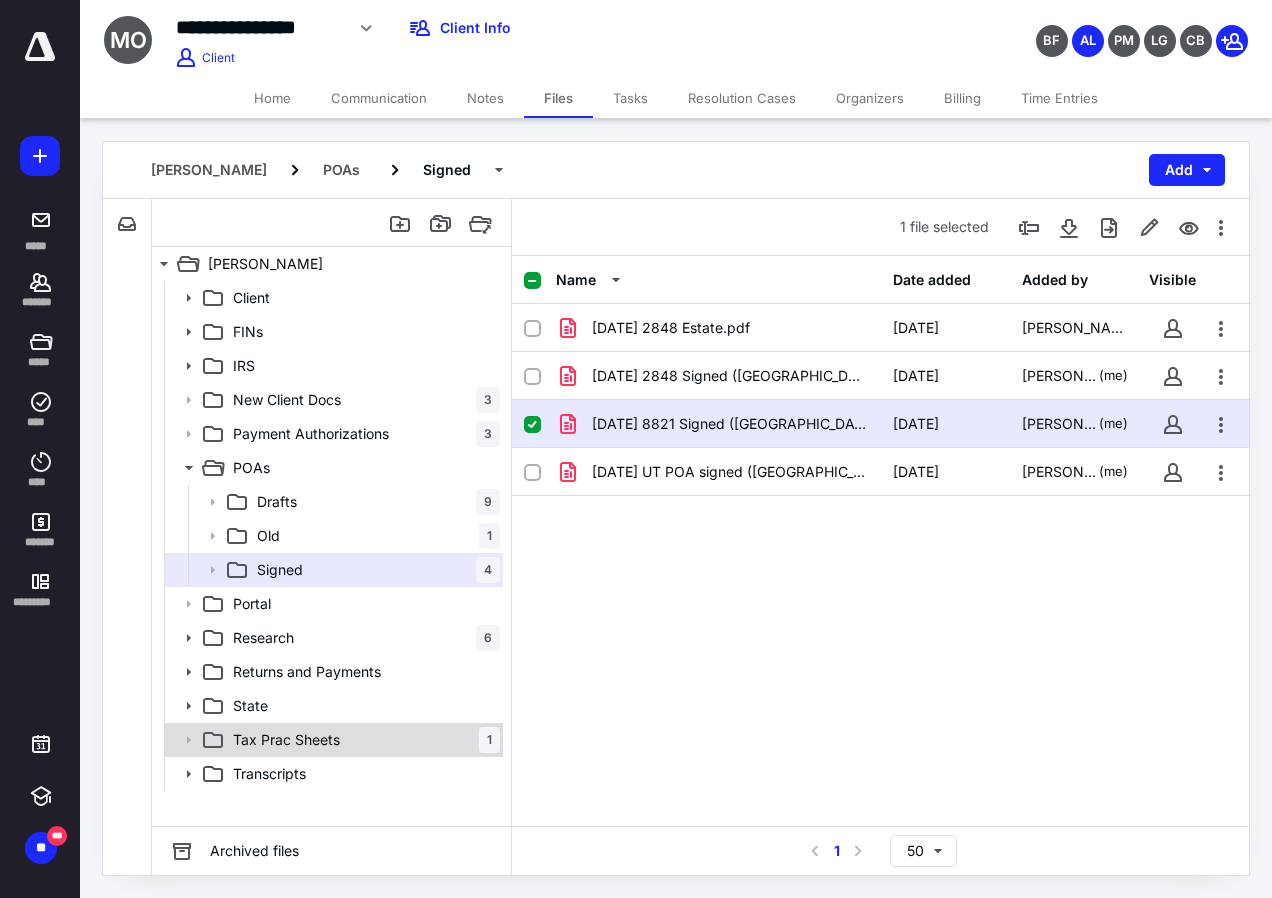 click on "Tax Prac Sheets" at bounding box center [286, 740] 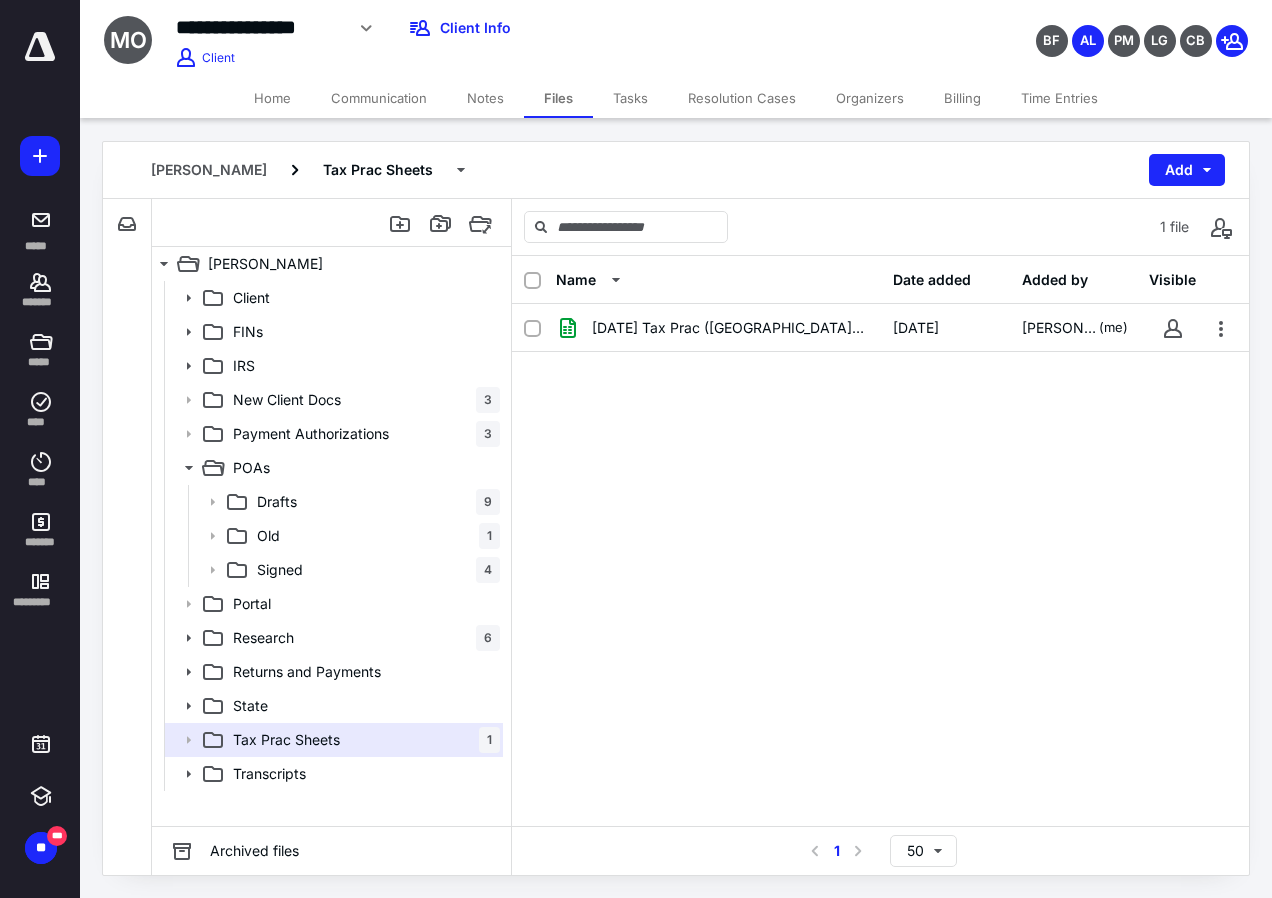 click on "2025.03.24 Tax Prac (Oberhansly).xlsx 3/24/2025 Aisling Lexutt  (me)" at bounding box center (880, 454) 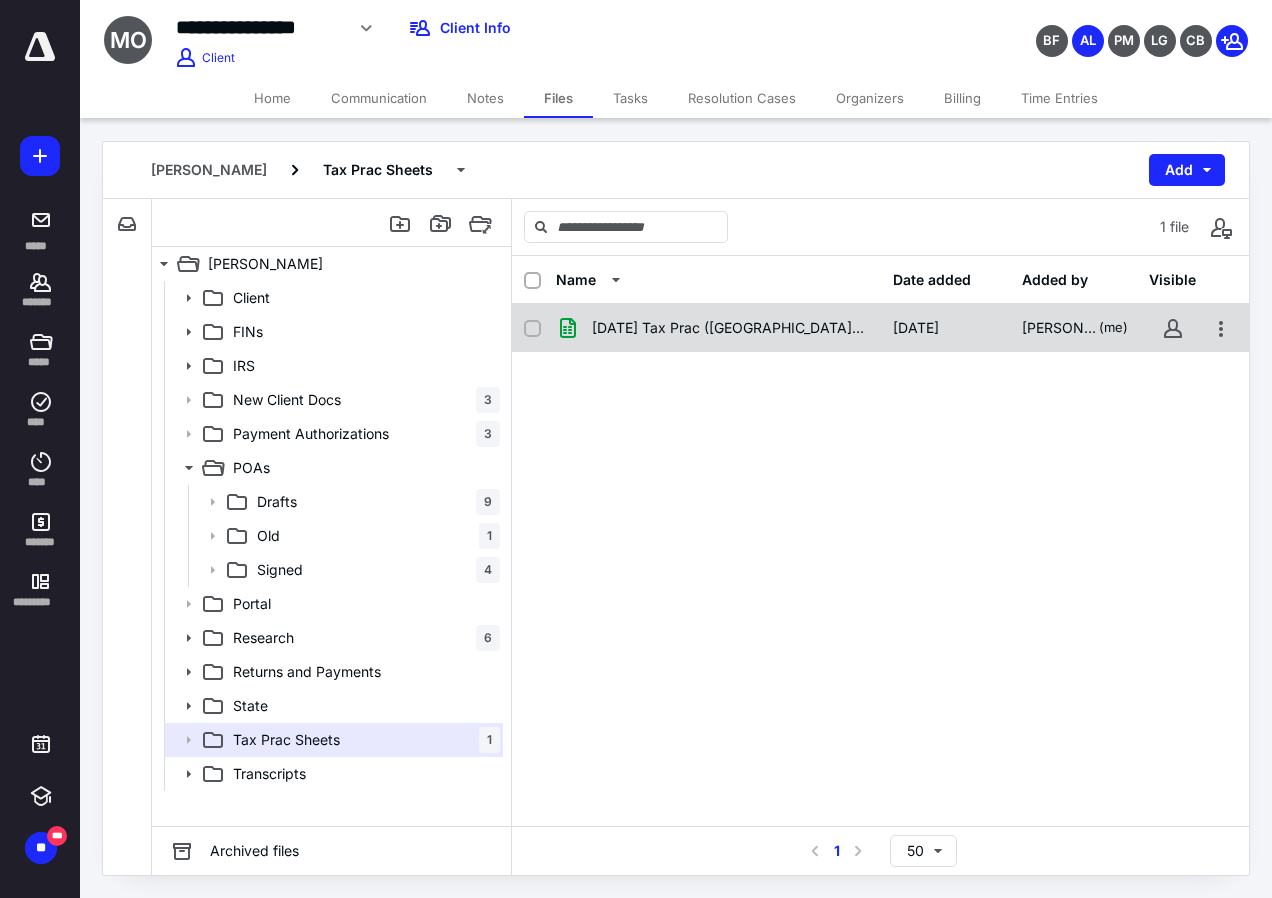 click on "2025.03.24 Tax Prac (Oberhansly).xlsx" at bounding box center [730, 328] 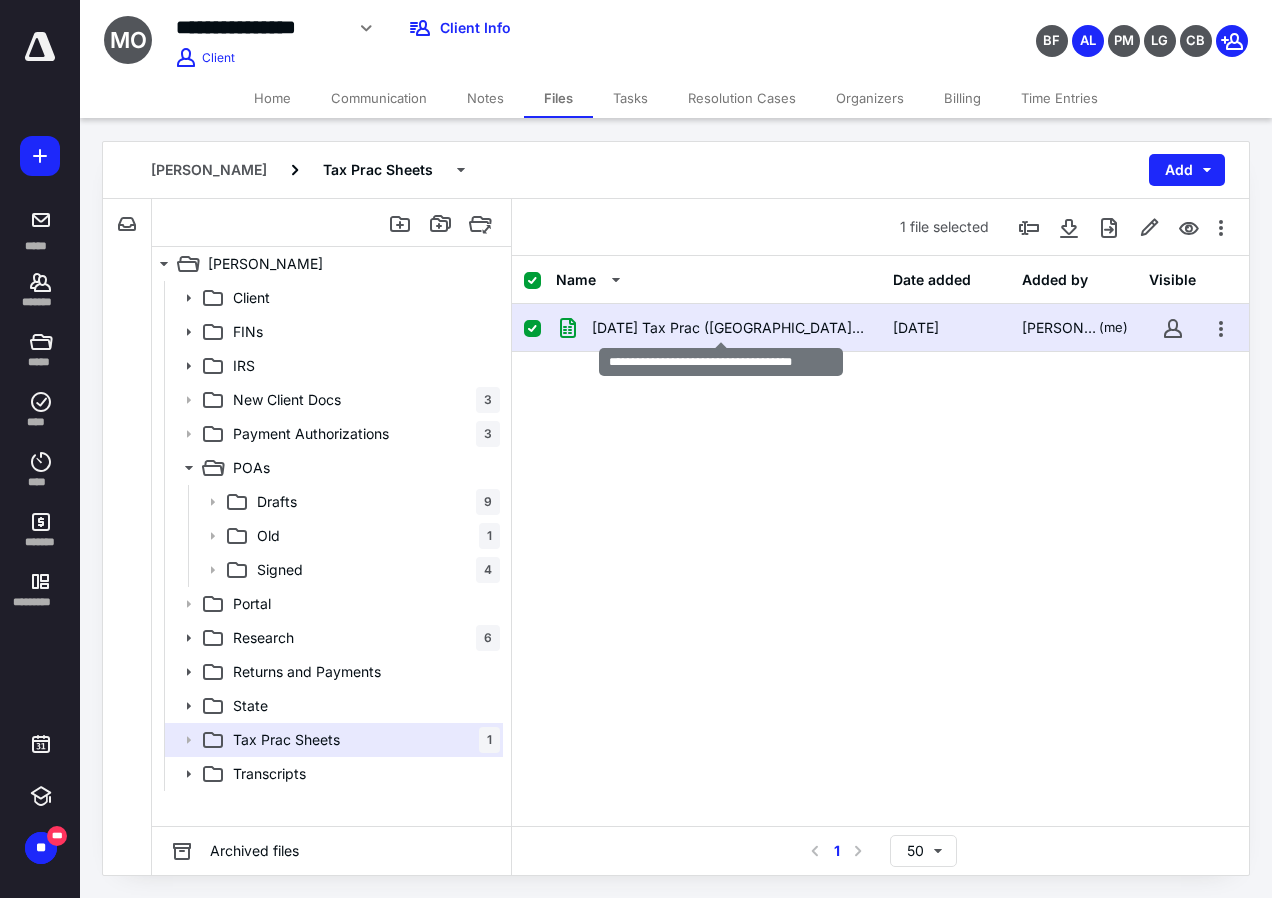 click on "2025.03.24 Tax Prac (Oberhansly).xlsx" at bounding box center [730, 328] 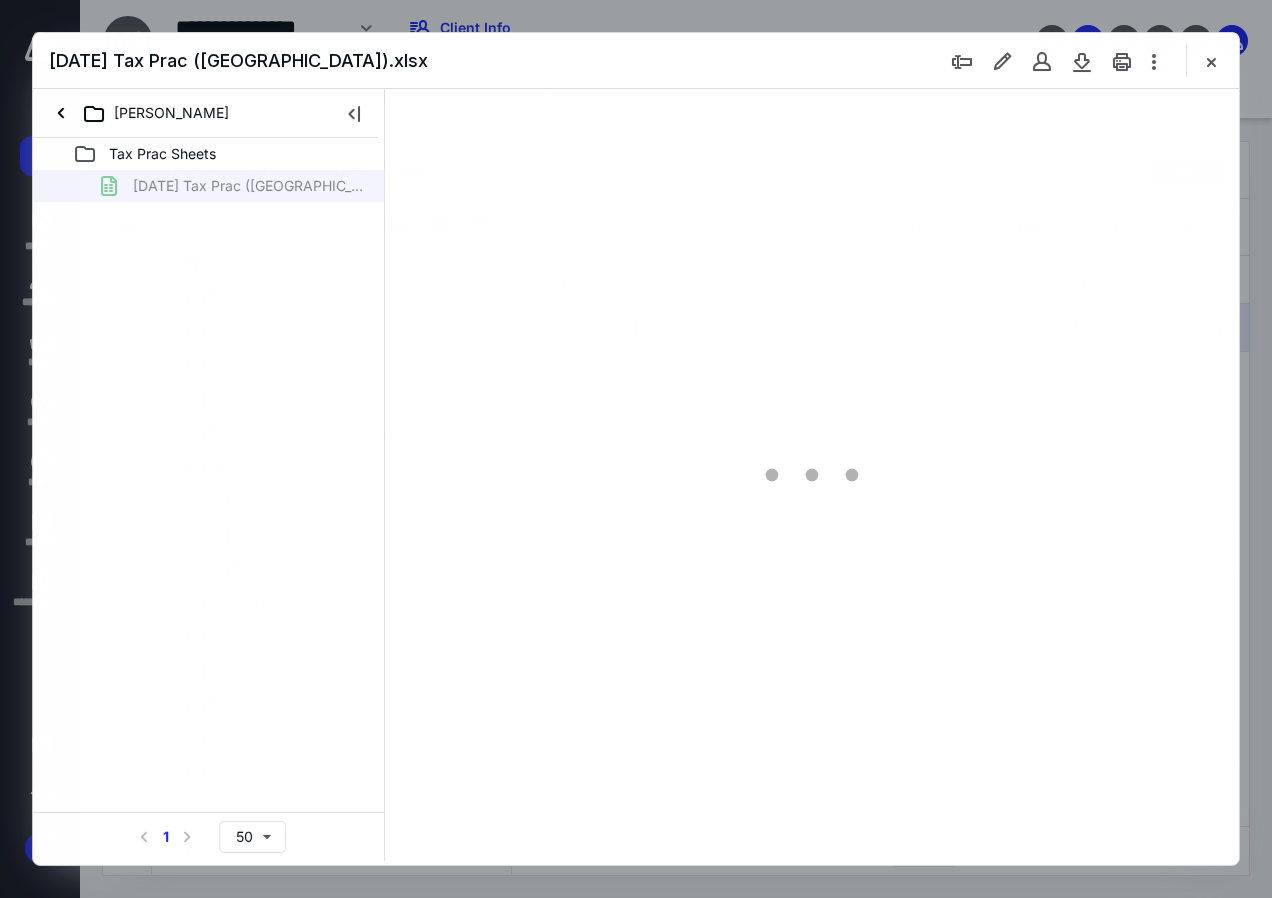 scroll, scrollTop: 0, scrollLeft: 0, axis: both 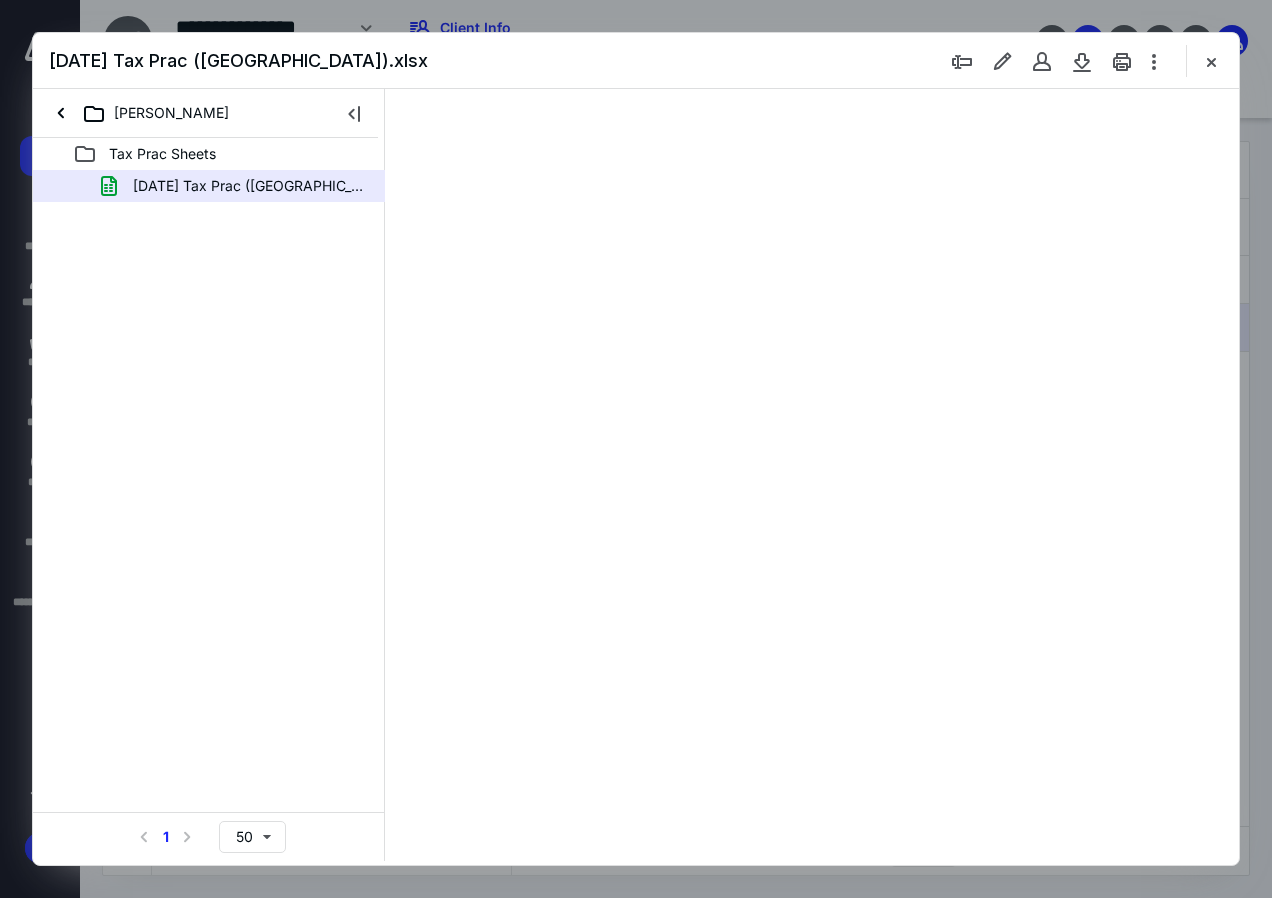 type on "91" 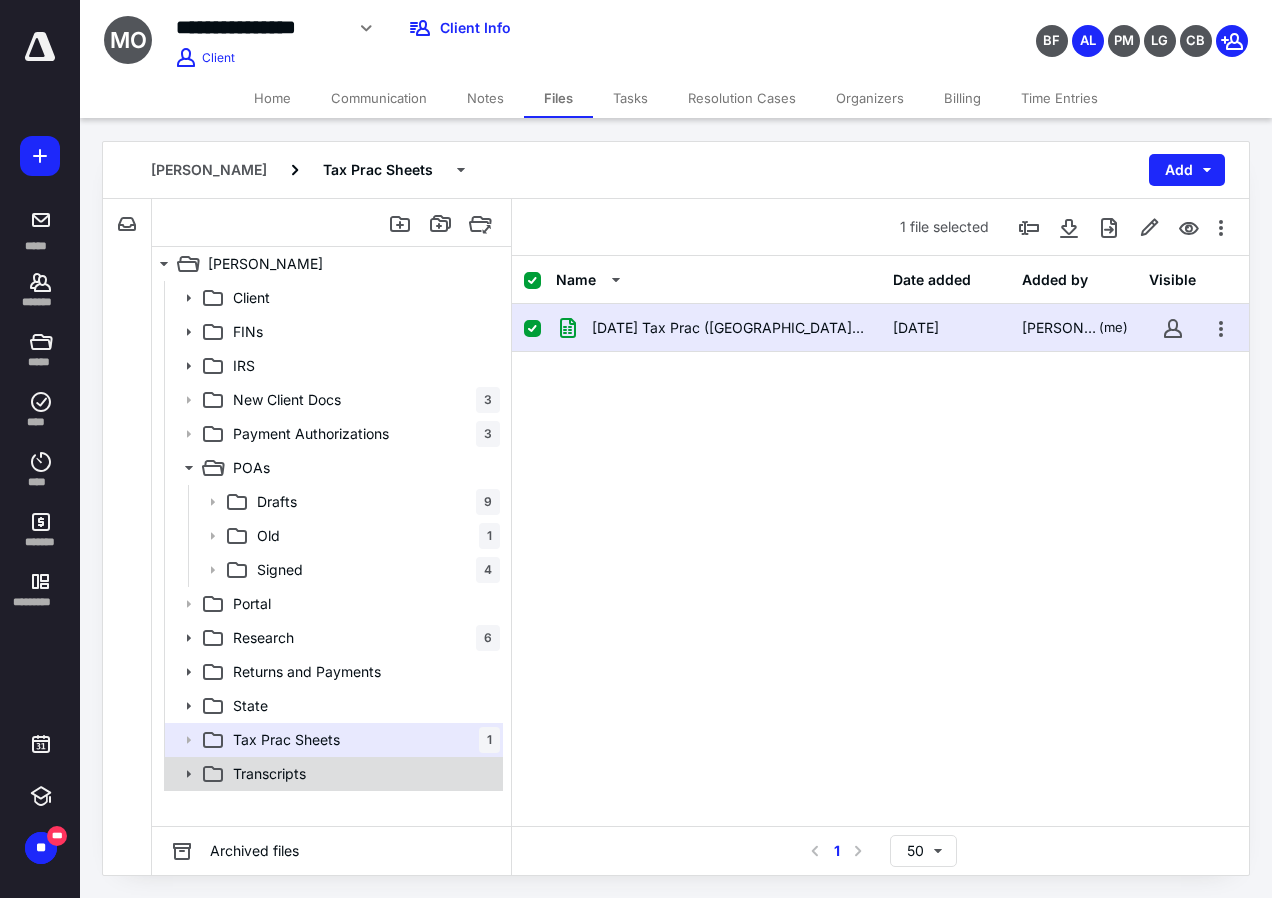 click on "Transcripts" at bounding box center (362, 774) 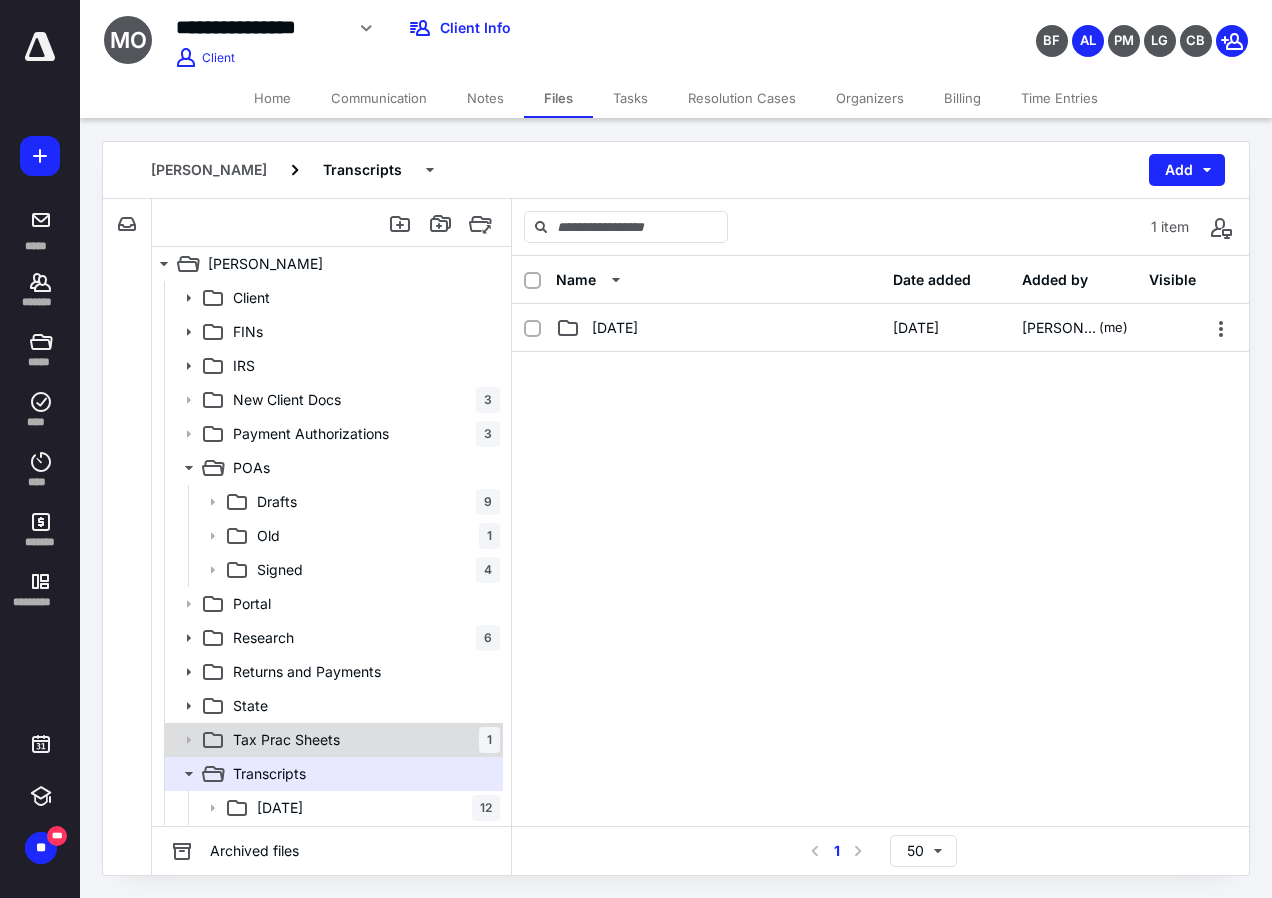 click on "Tax Prac Sheets 1" at bounding box center (362, 740) 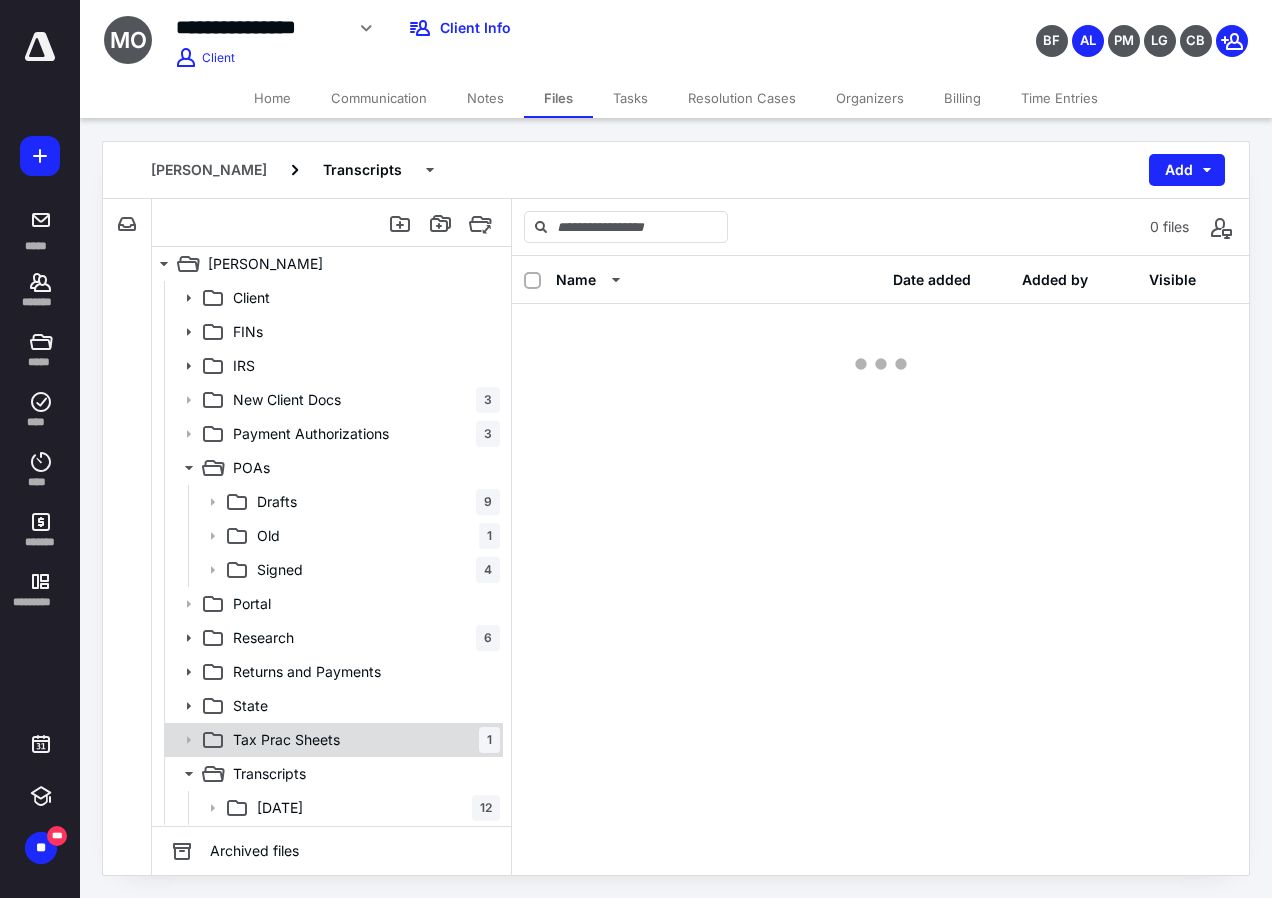 click on "Tax Prac Sheets 1" at bounding box center (362, 740) 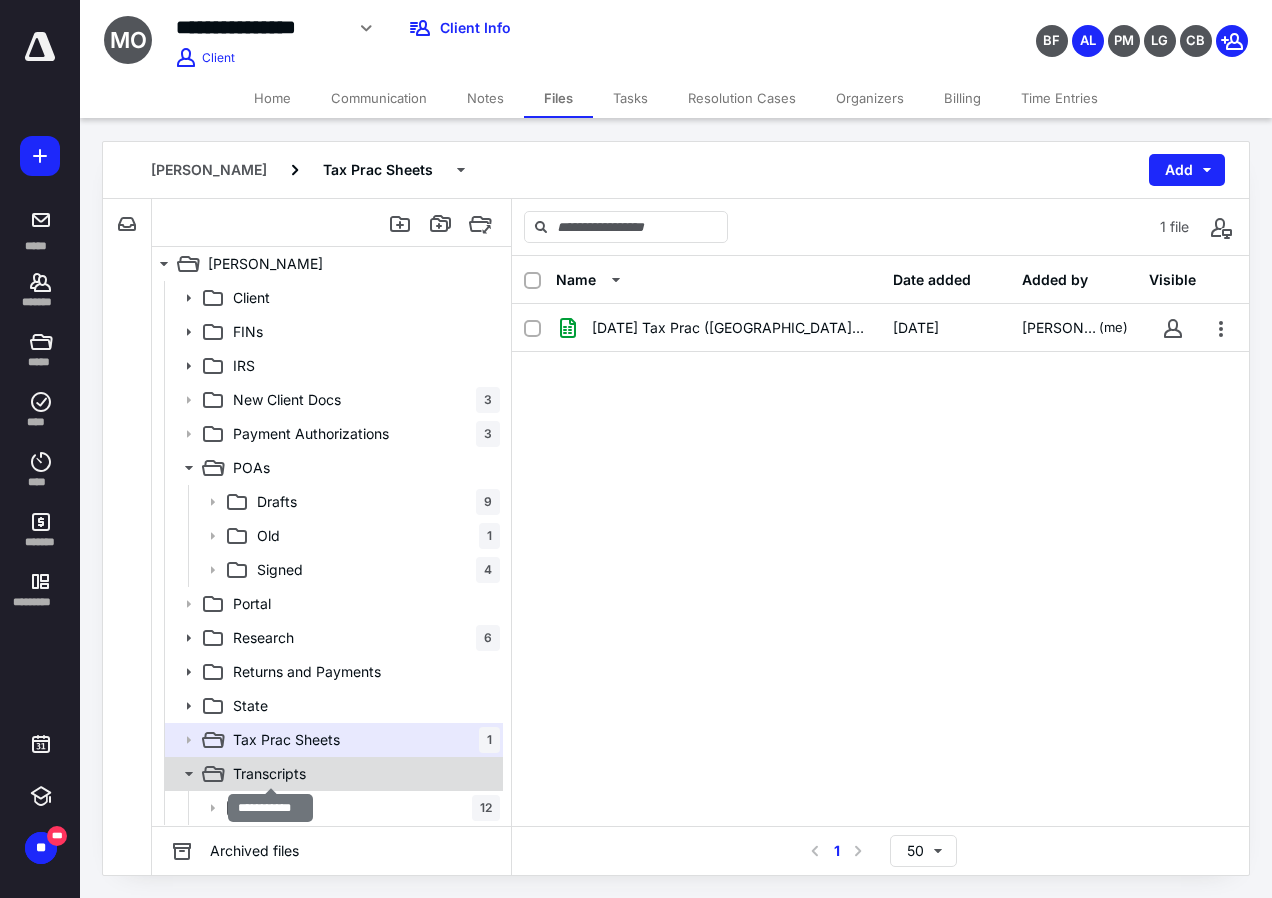 click on "Transcripts" at bounding box center (269, 774) 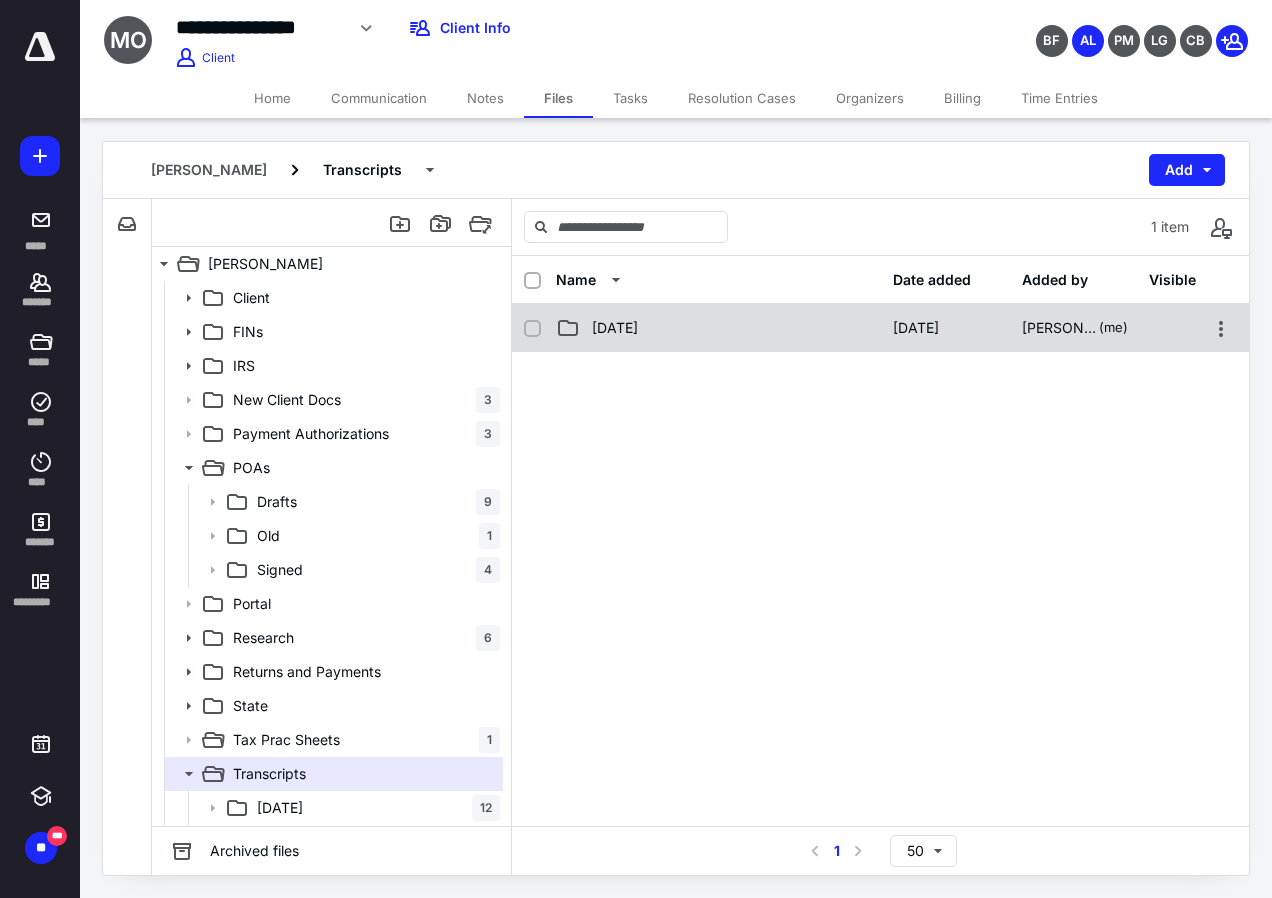 click on "2025.03.24" at bounding box center (718, 328) 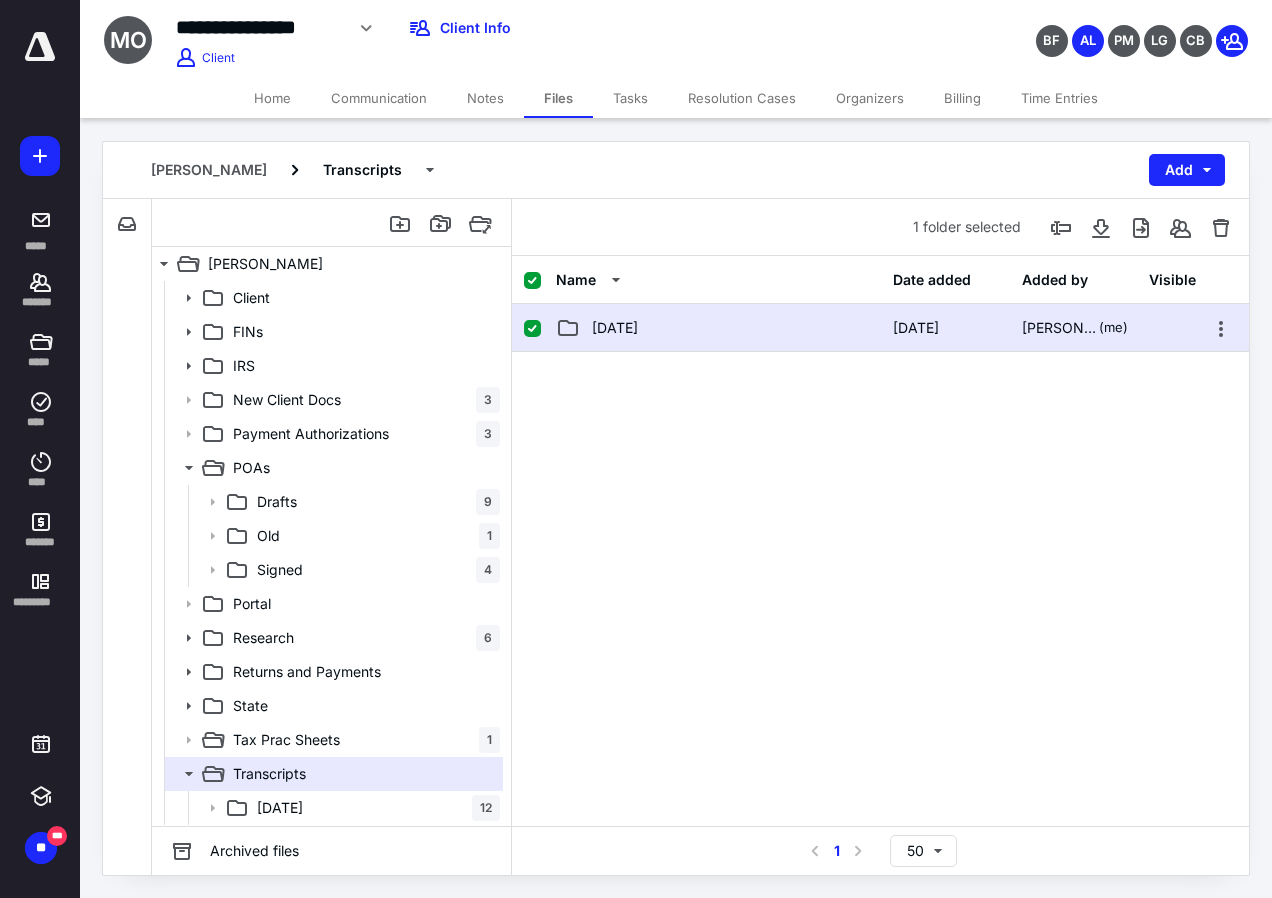click on "2025.03.24" at bounding box center (718, 328) 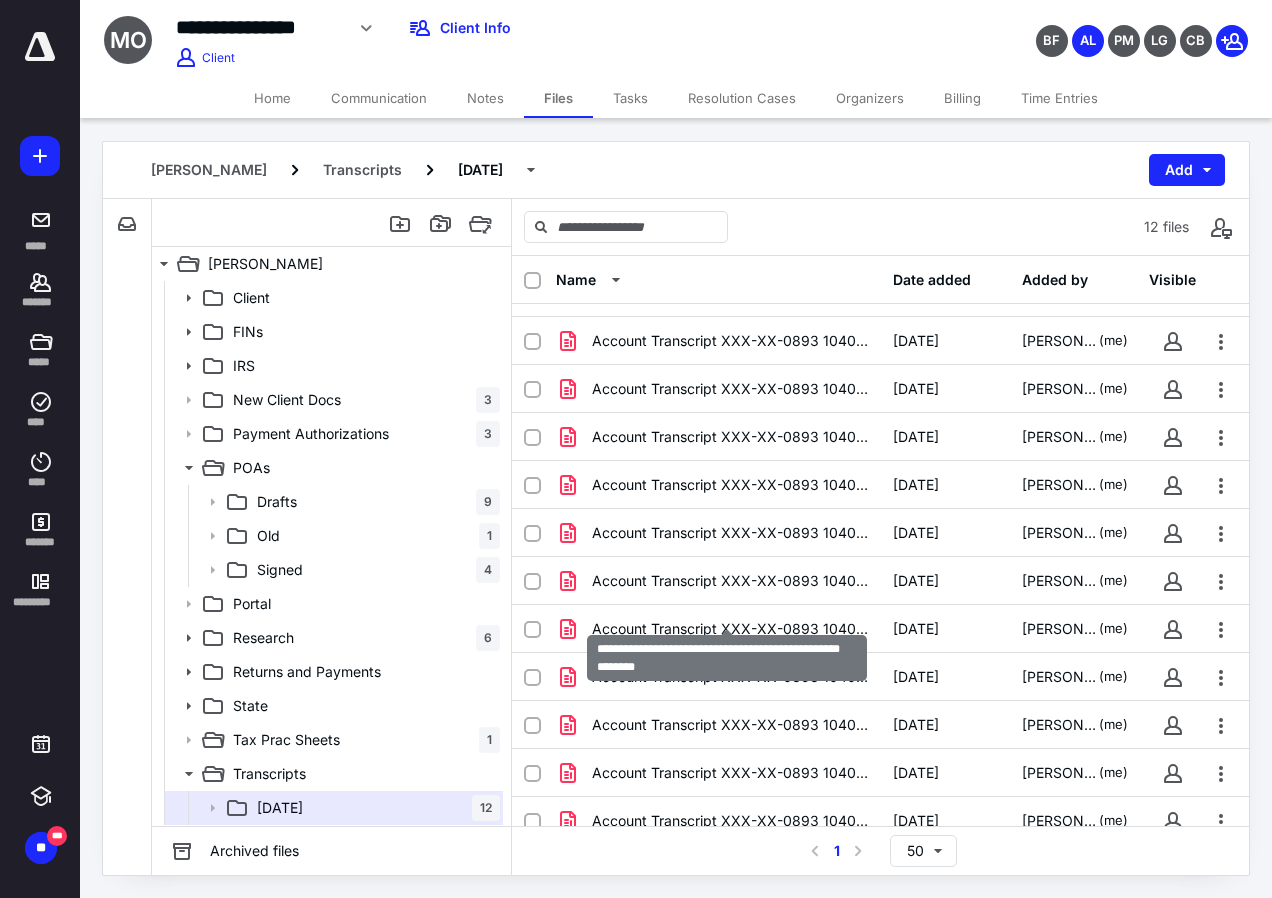scroll, scrollTop: 54, scrollLeft: 0, axis: vertical 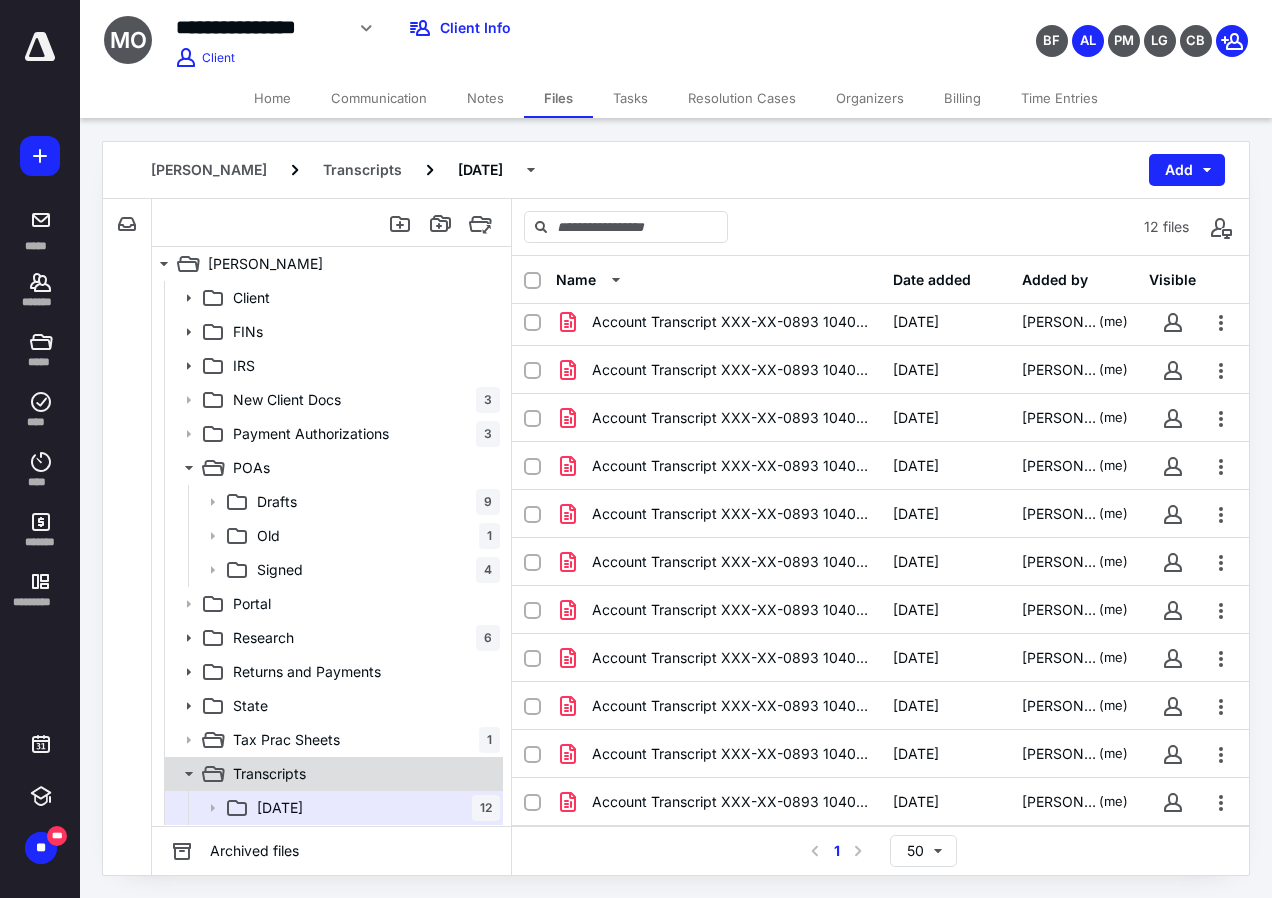 click on "Transcripts" at bounding box center [332, 774] 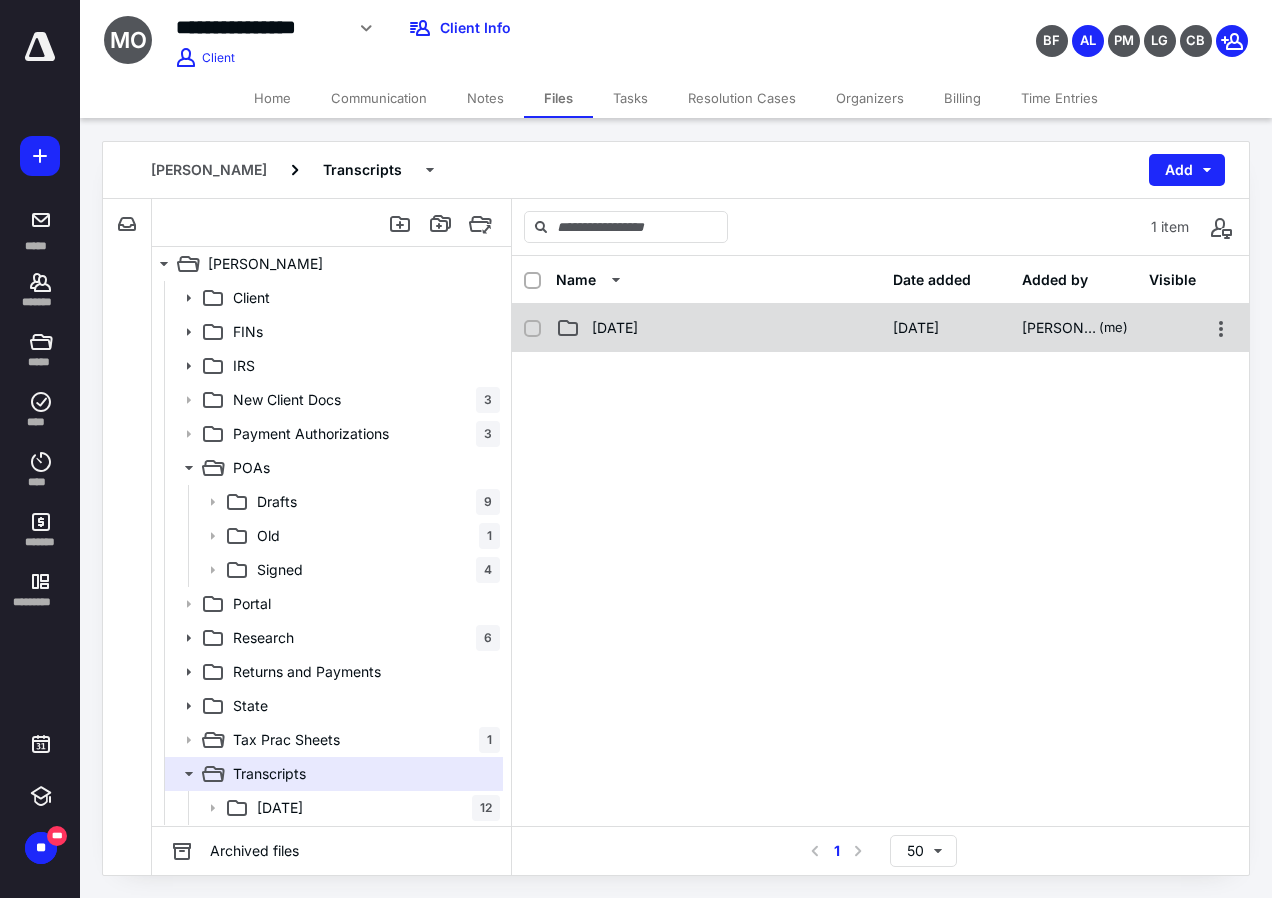 click on "2025.03.24" at bounding box center [718, 328] 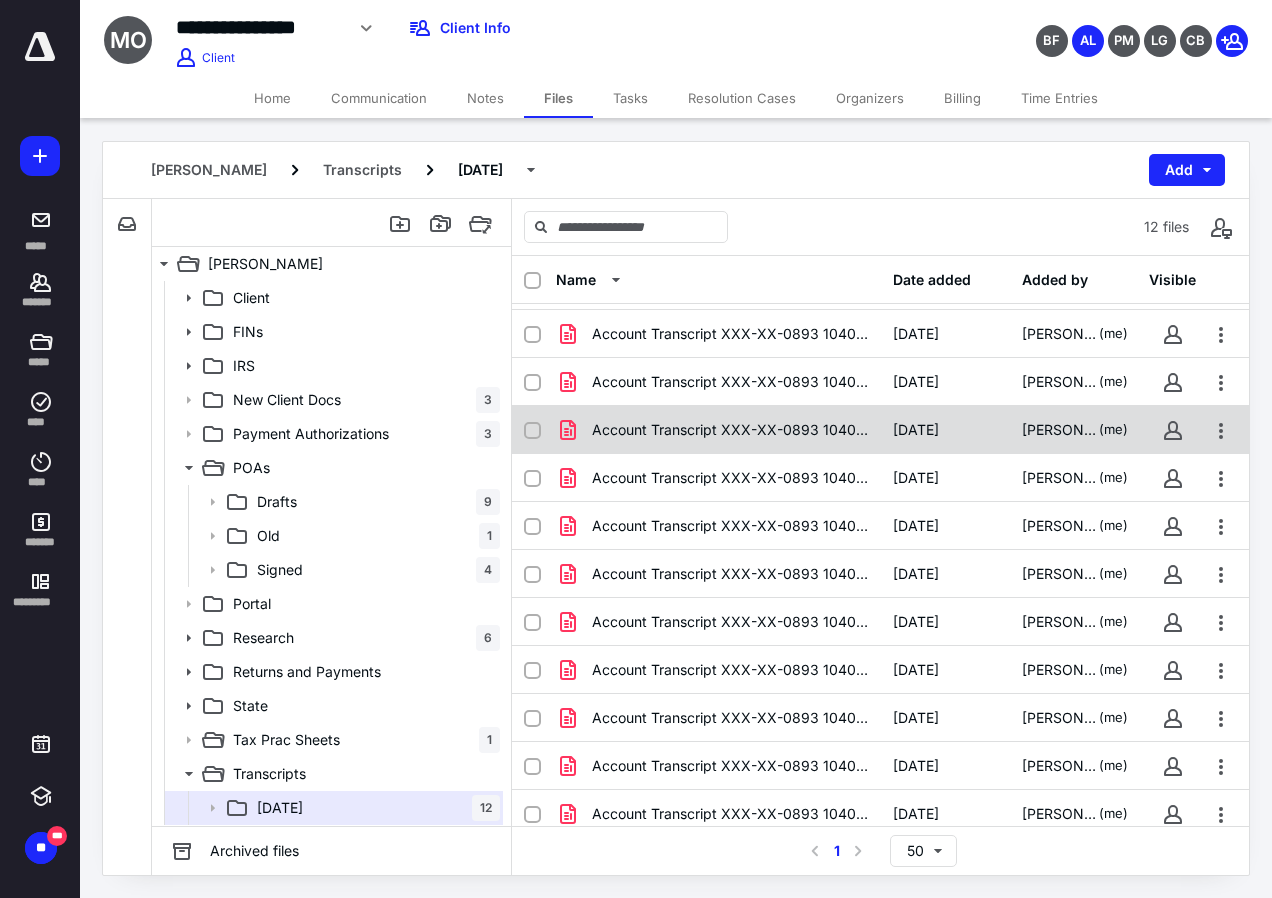scroll, scrollTop: 54, scrollLeft: 0, axis: vertical 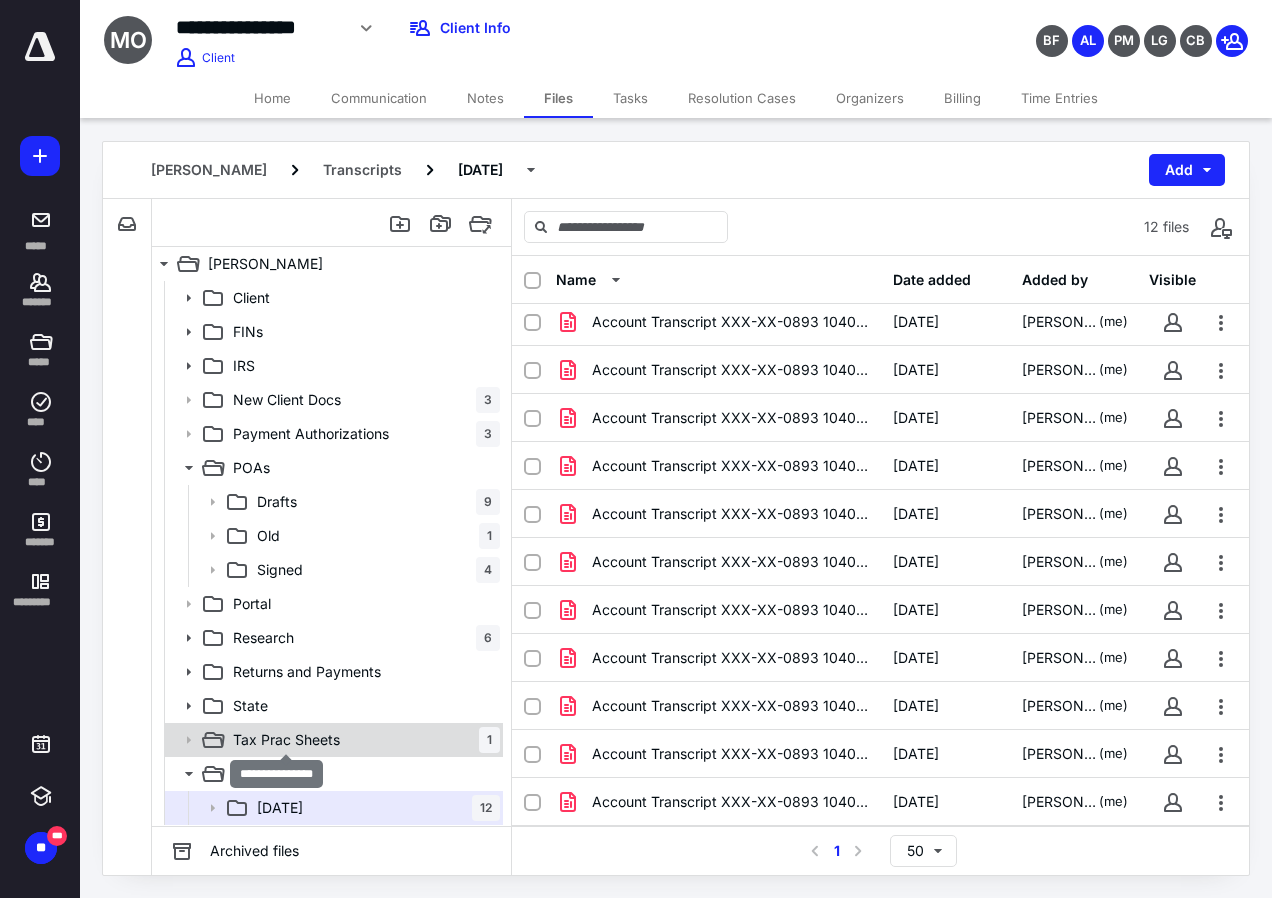 click on "Tax Prac Sheets" at bounding box center [286, 740] 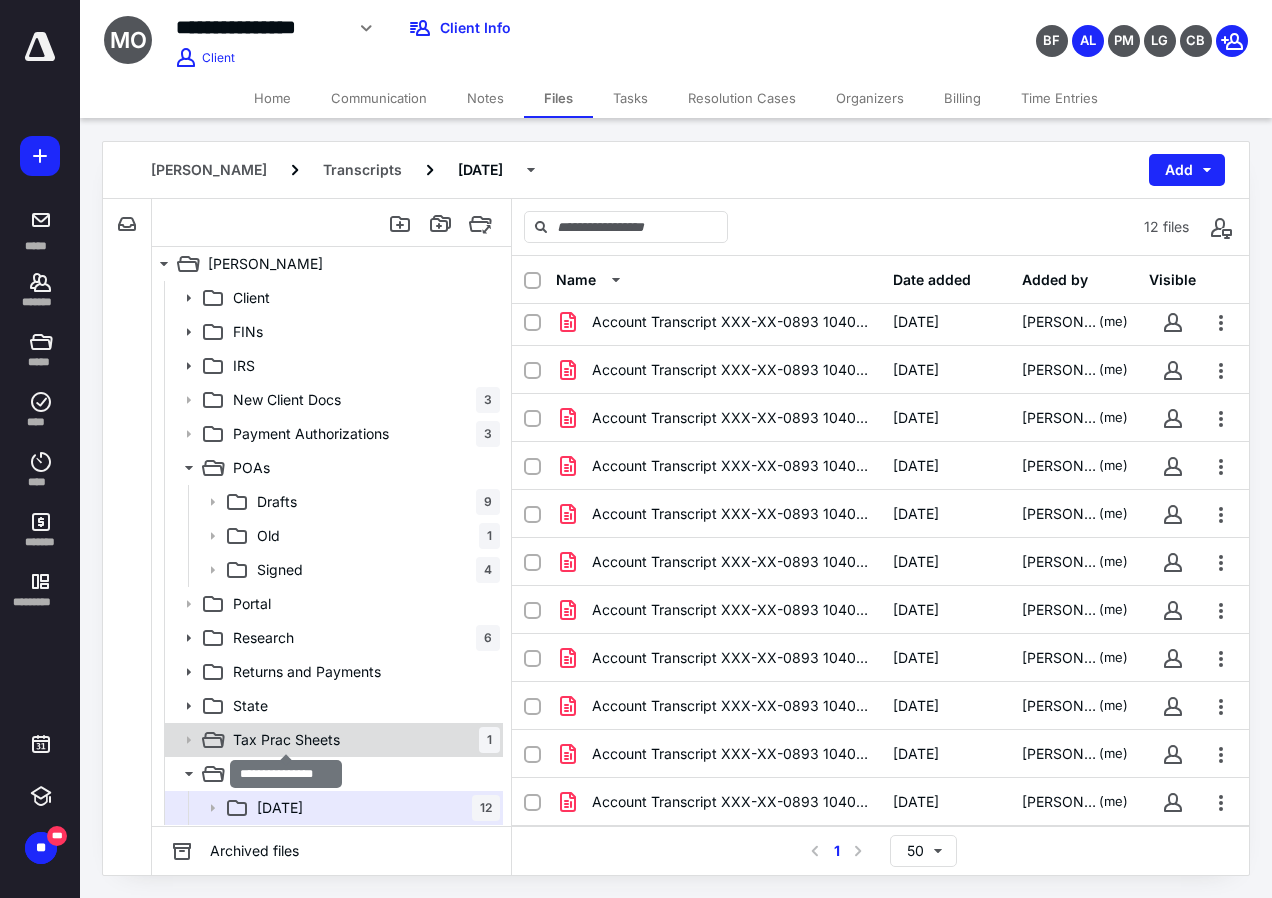 scroll, scrollTop: 0, scrollLeft: 0, axis: both 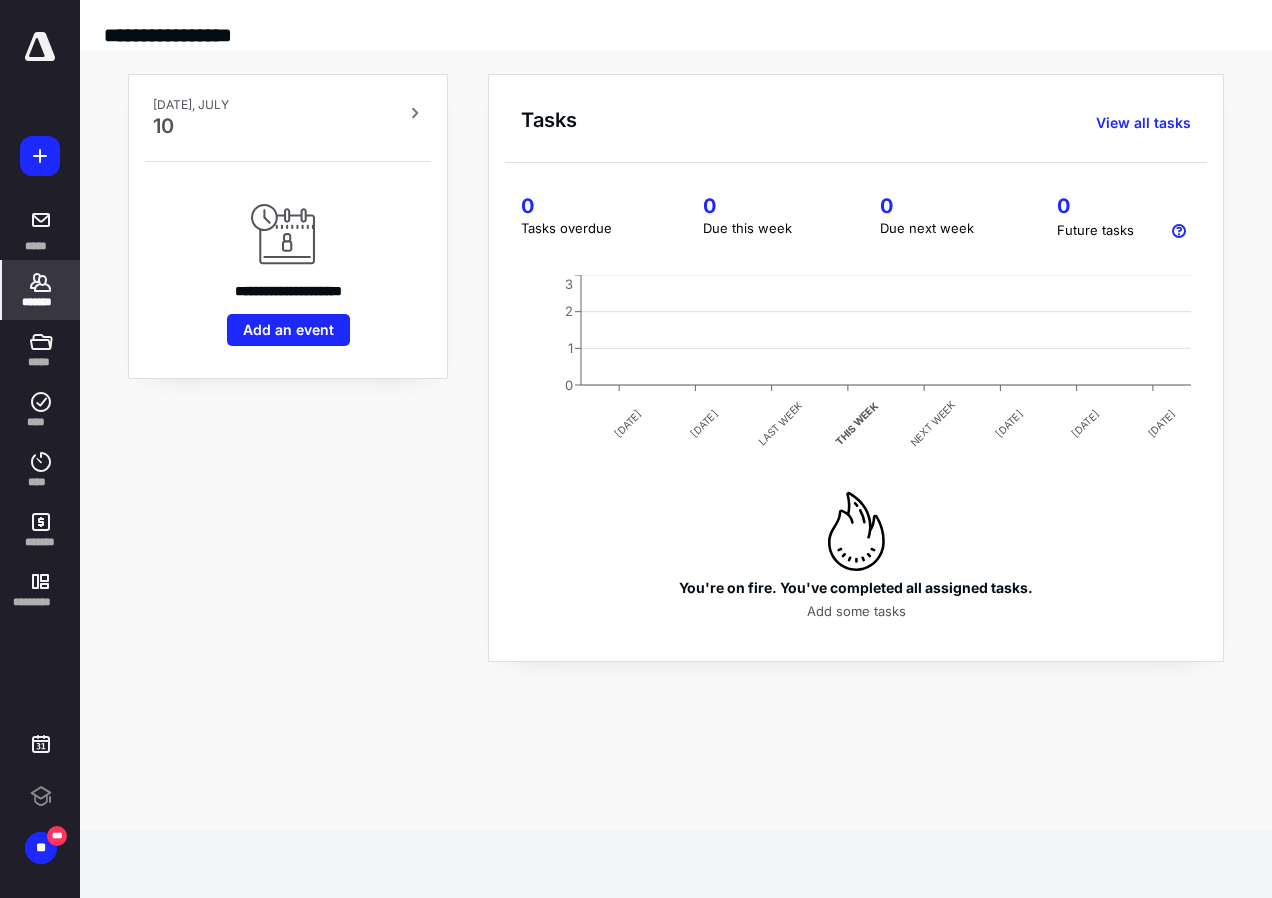 click on "*******" at bounding box center [41, 290] 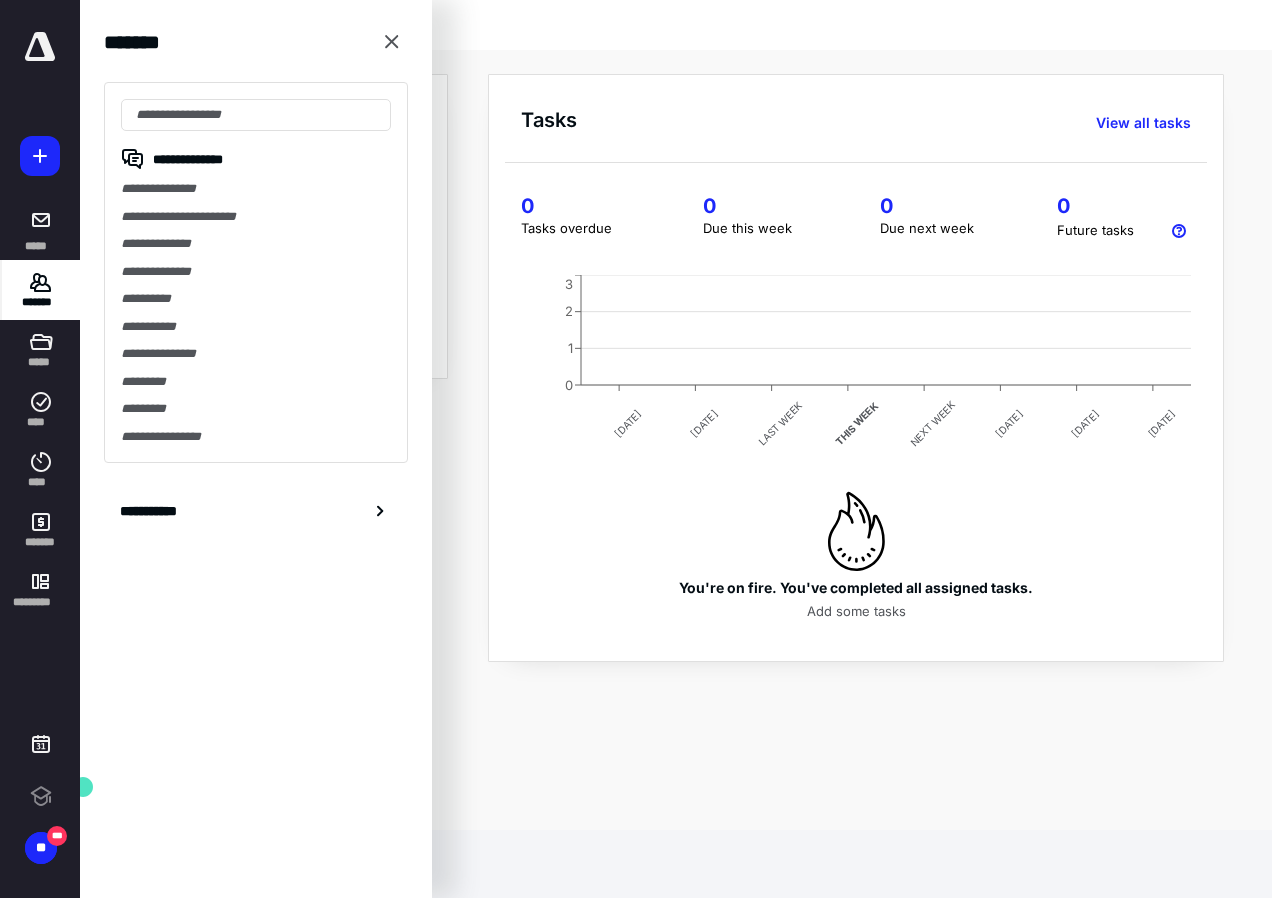 scroll, scrollTop: 0, scrollLeft: 0, axis: both 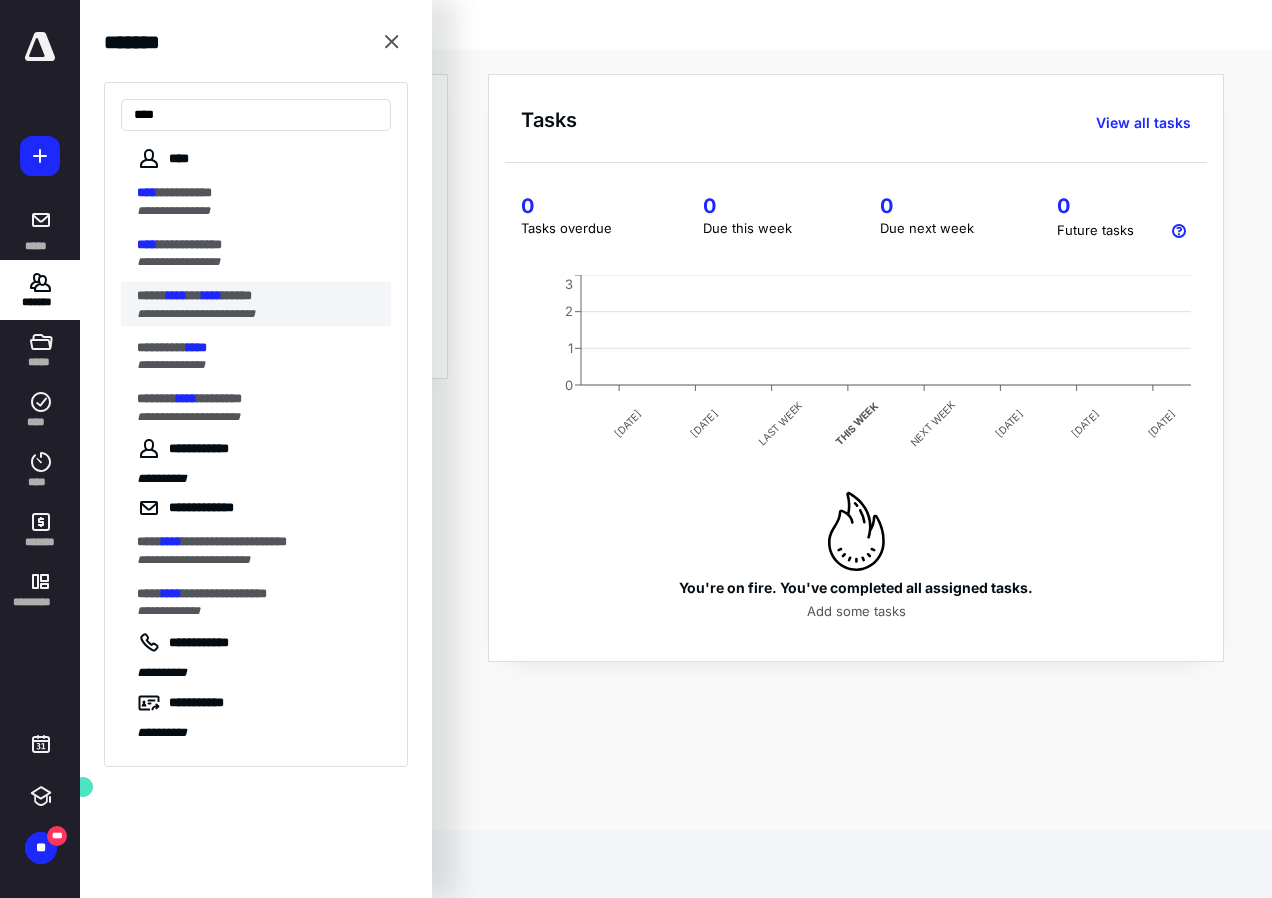 type on "****" 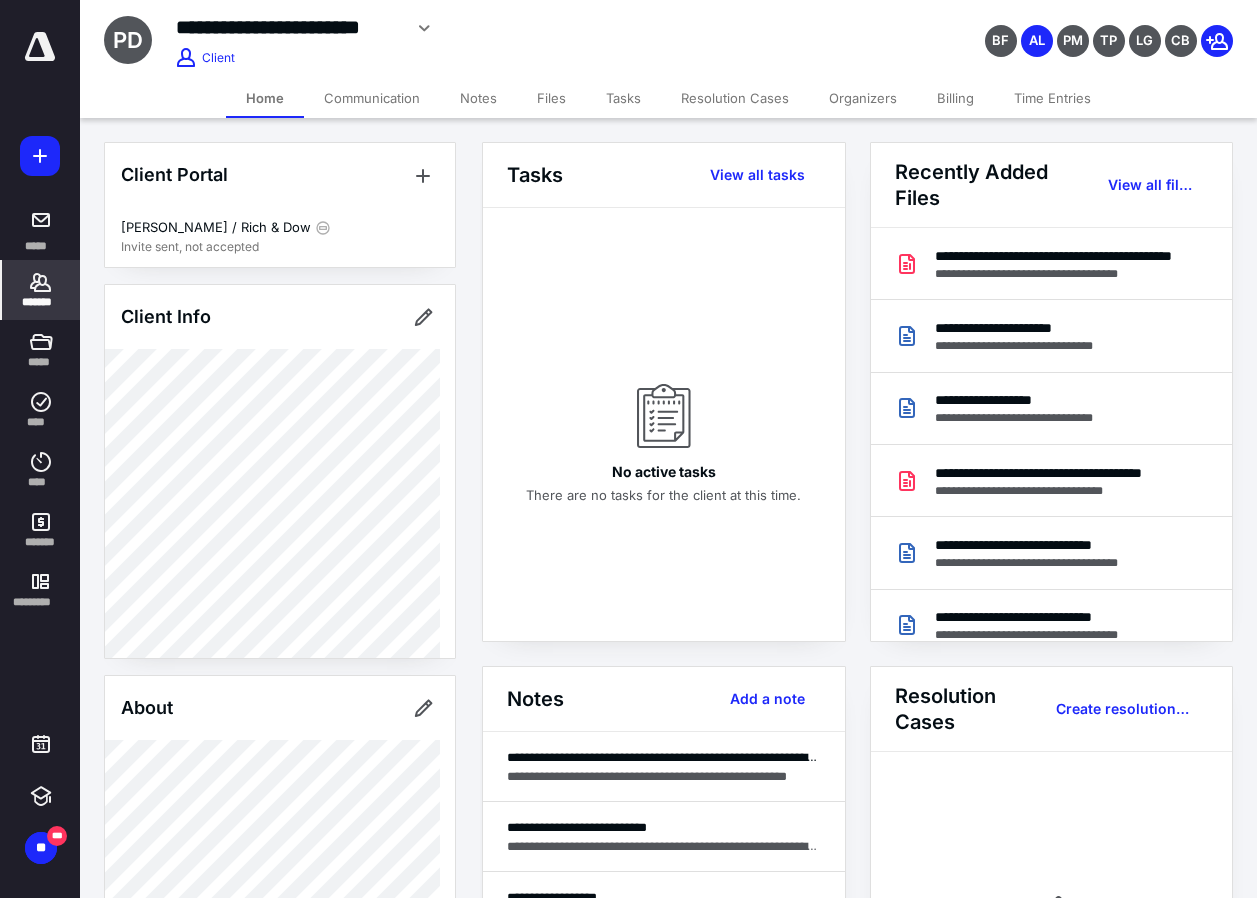 click on "Files" at bounding box center (551, 98) 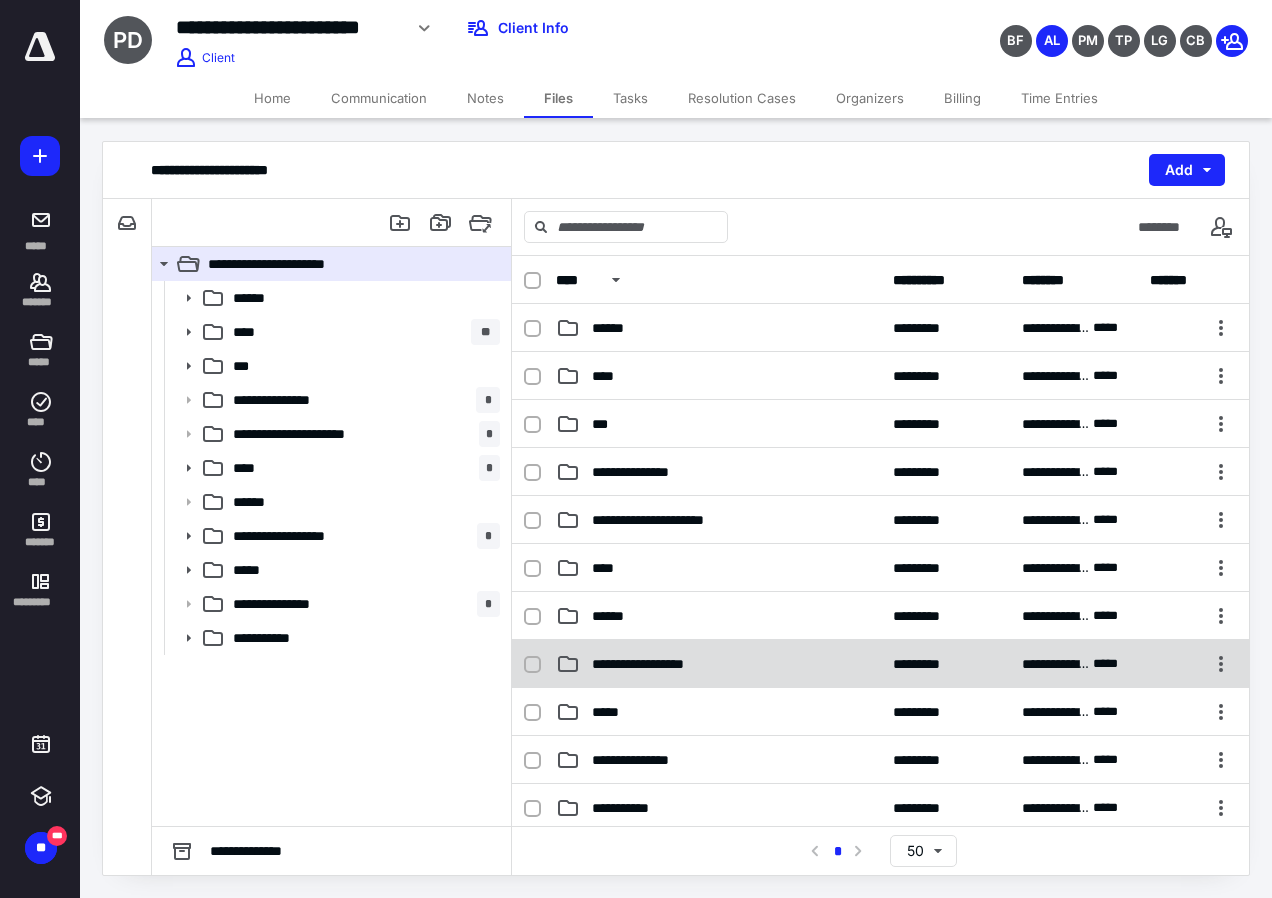 click on "**********" at bounding box center [880, 664] 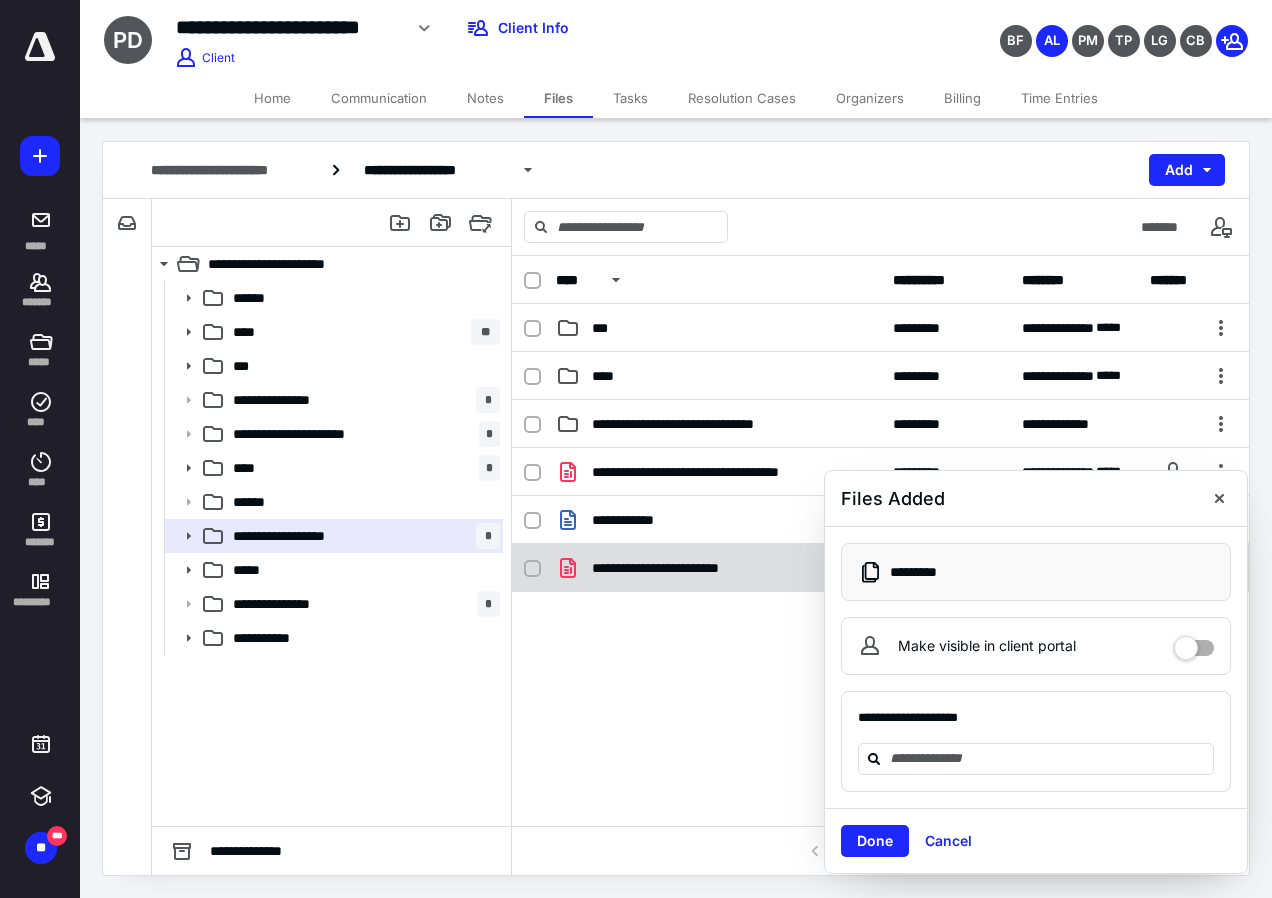 click on "**********" at bounding box center (673, 568) 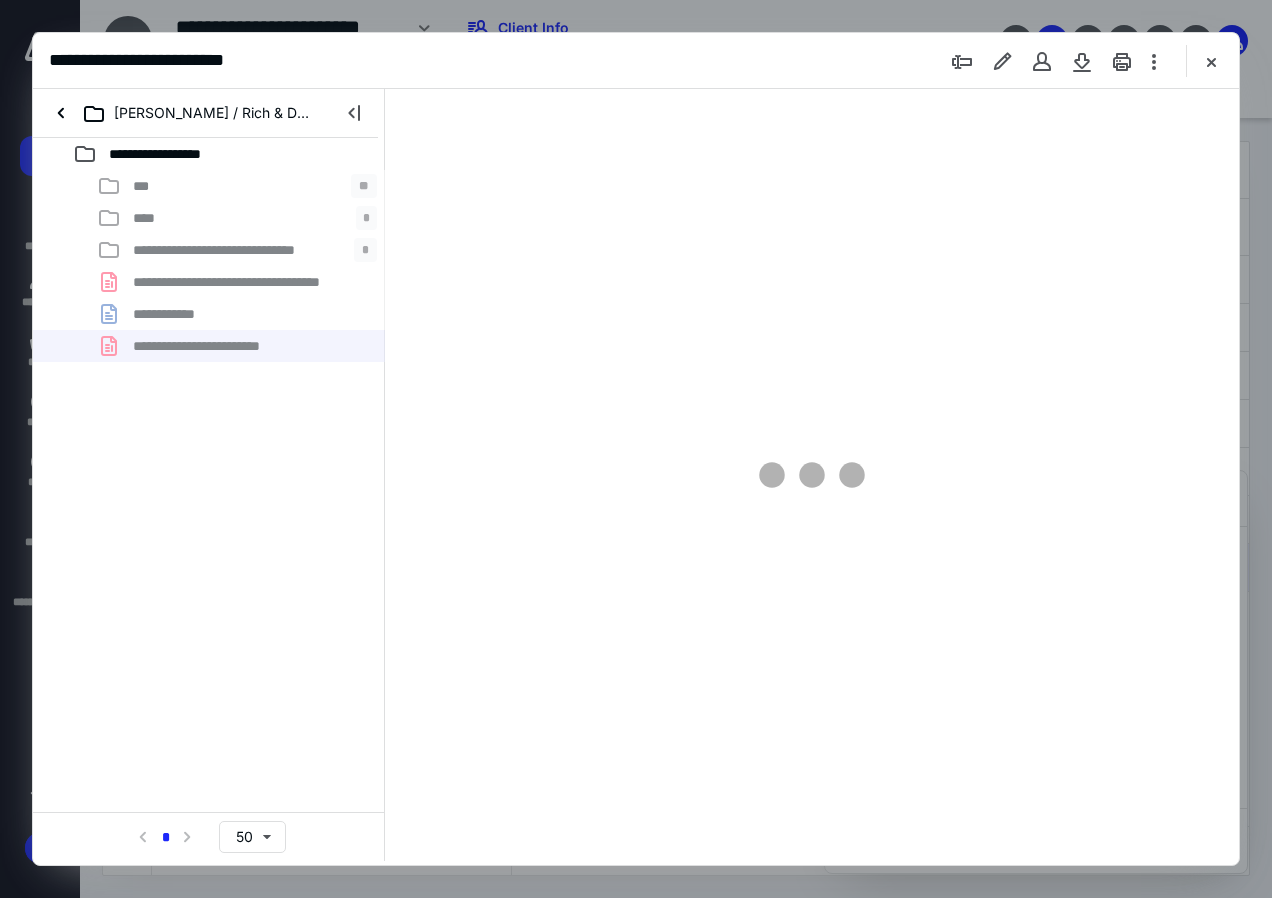 scroll, scrollTop: 0, scrollLeft: 0, axis: both 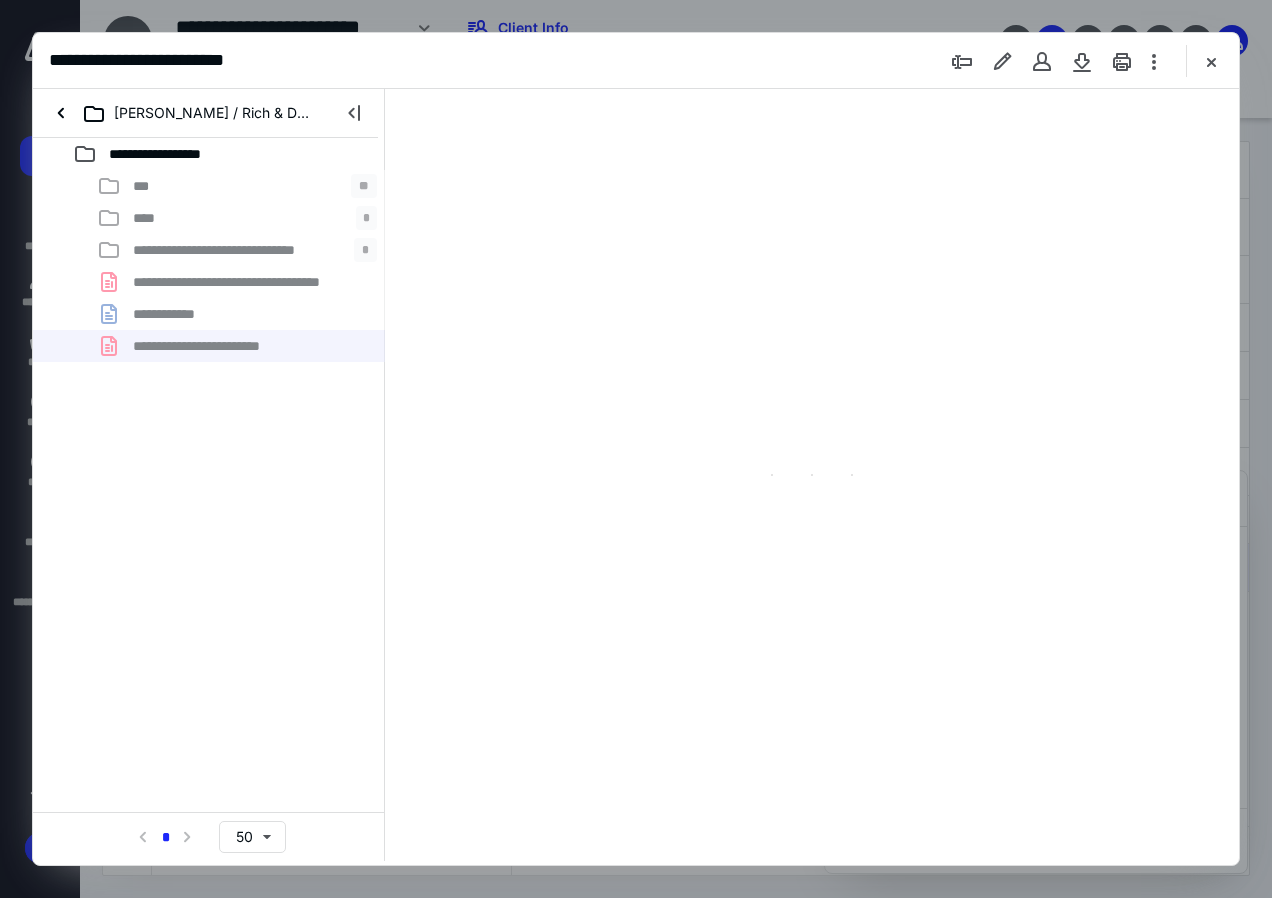 type on "100" 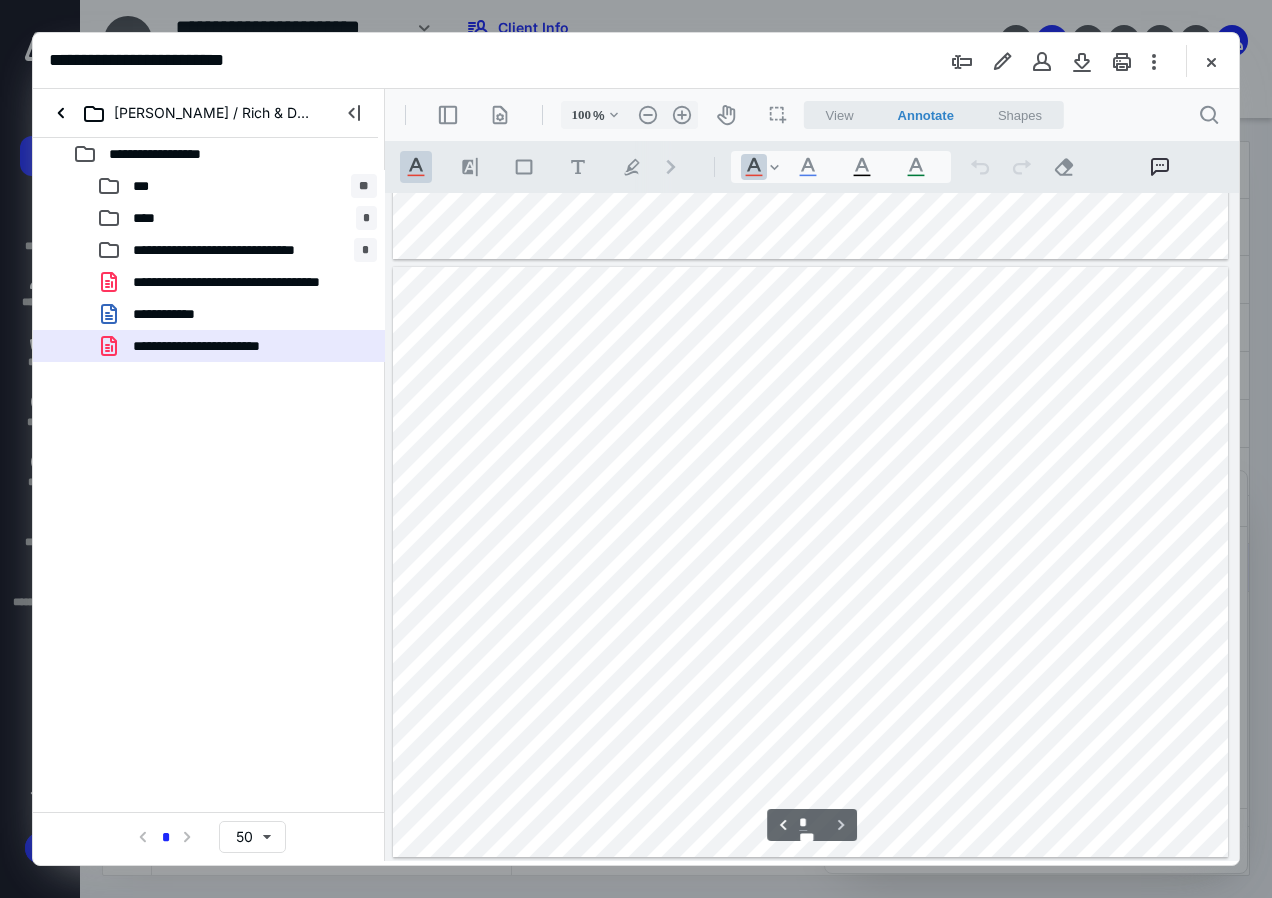 scroll, scrollTop: 3, scrollLeft: 0, axis: vertical 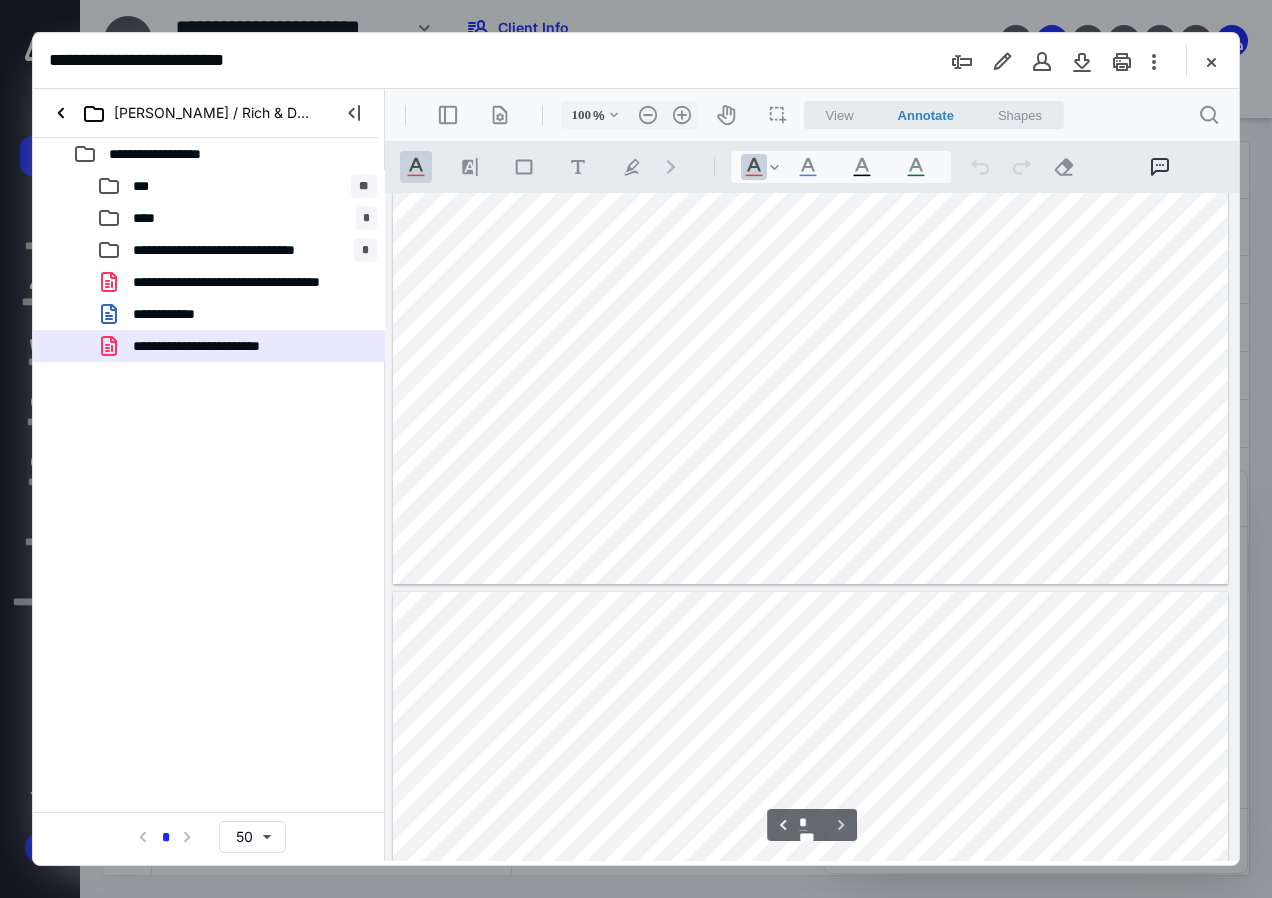 type on "*" 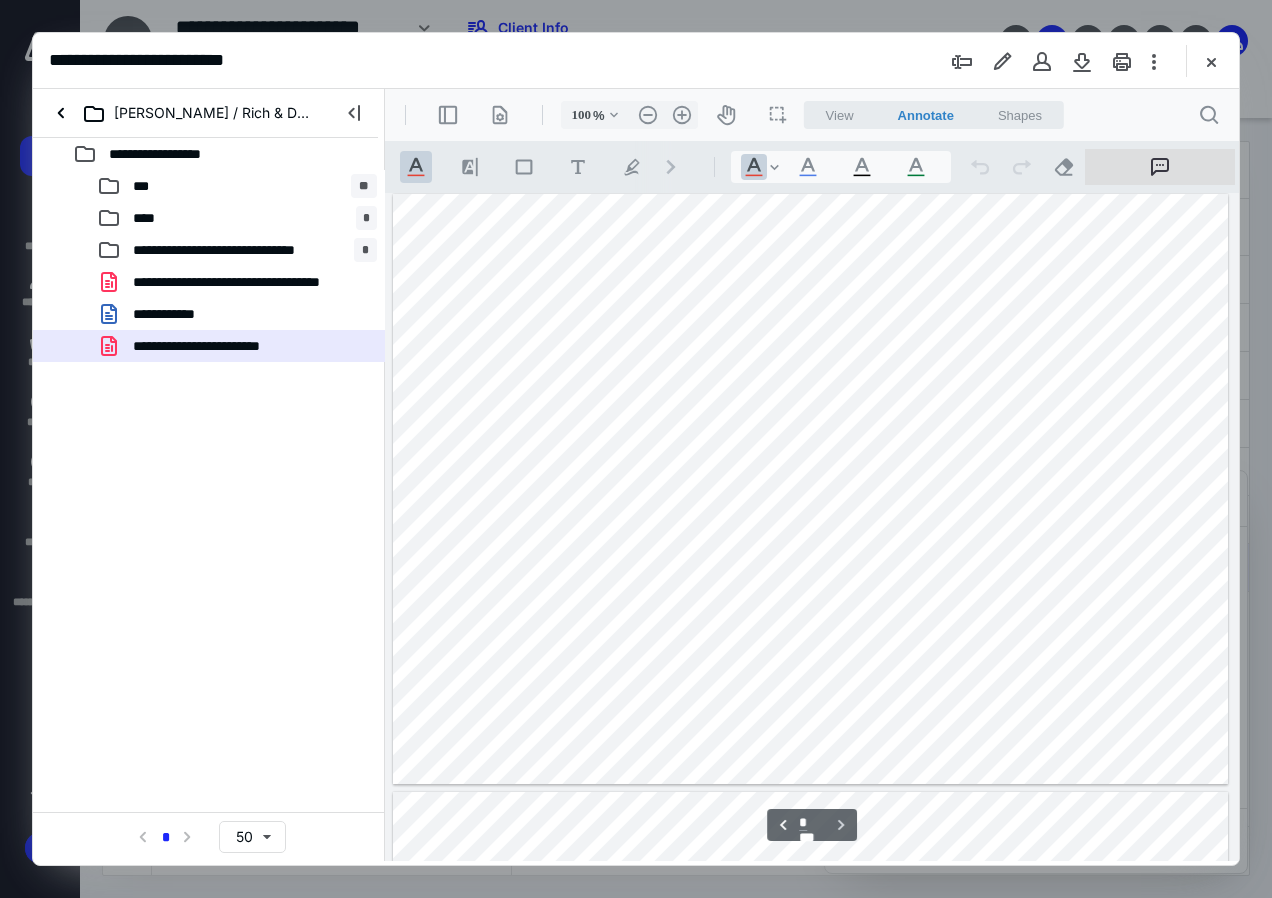 scroll, scrollTop: 0, scrollLeft: 0, axis: both 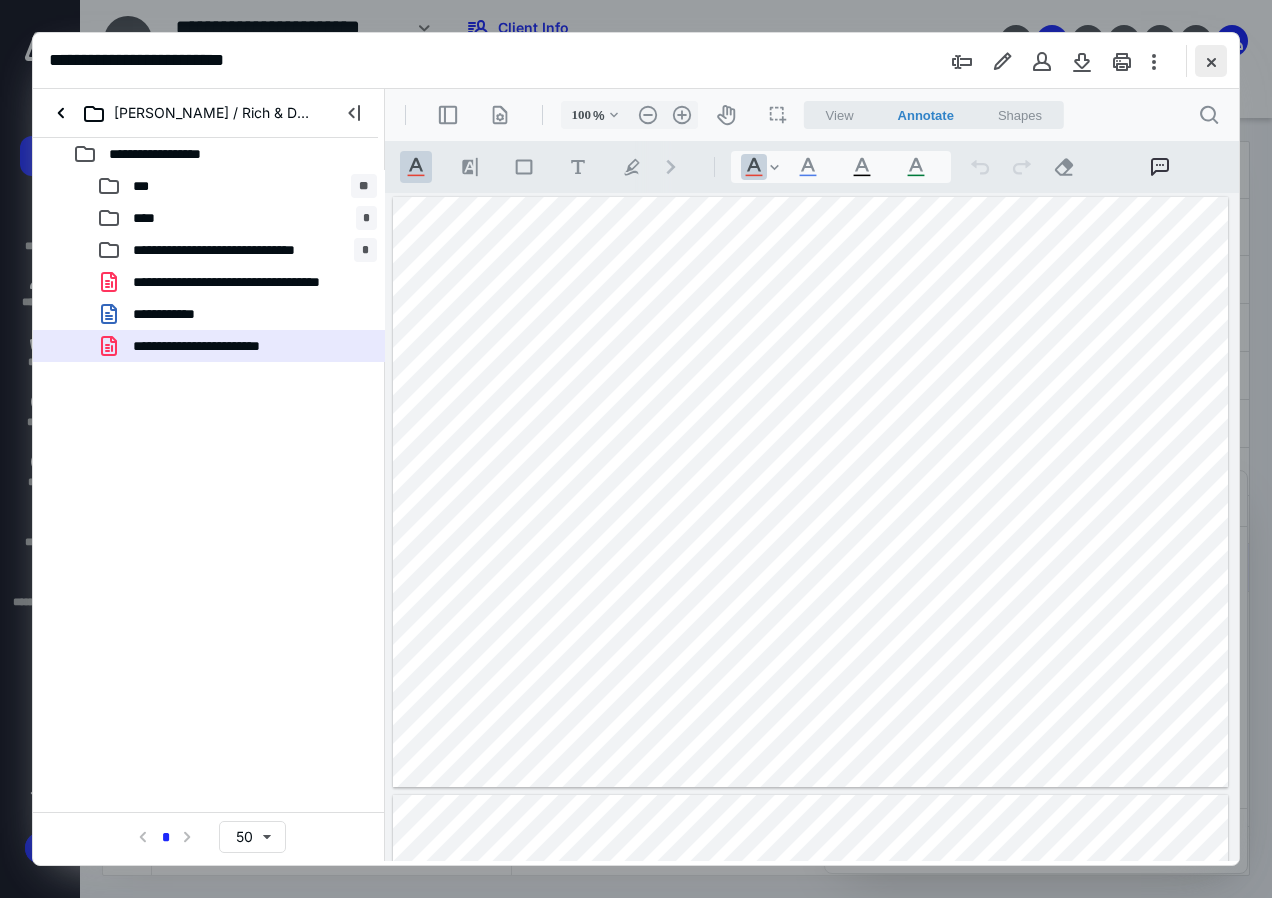 click at bounding box center [1211, 61] 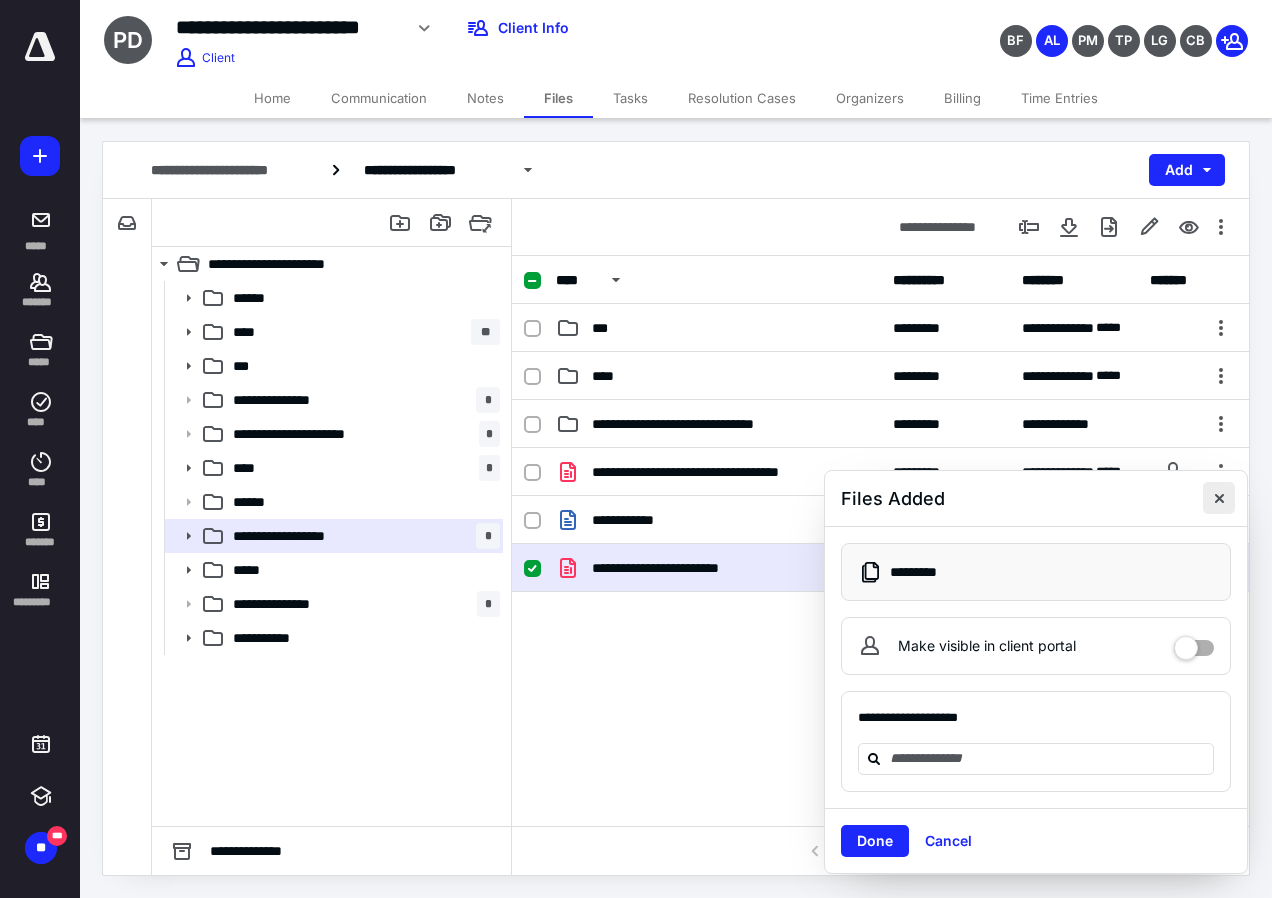 click at bounding box center [1219, 498] 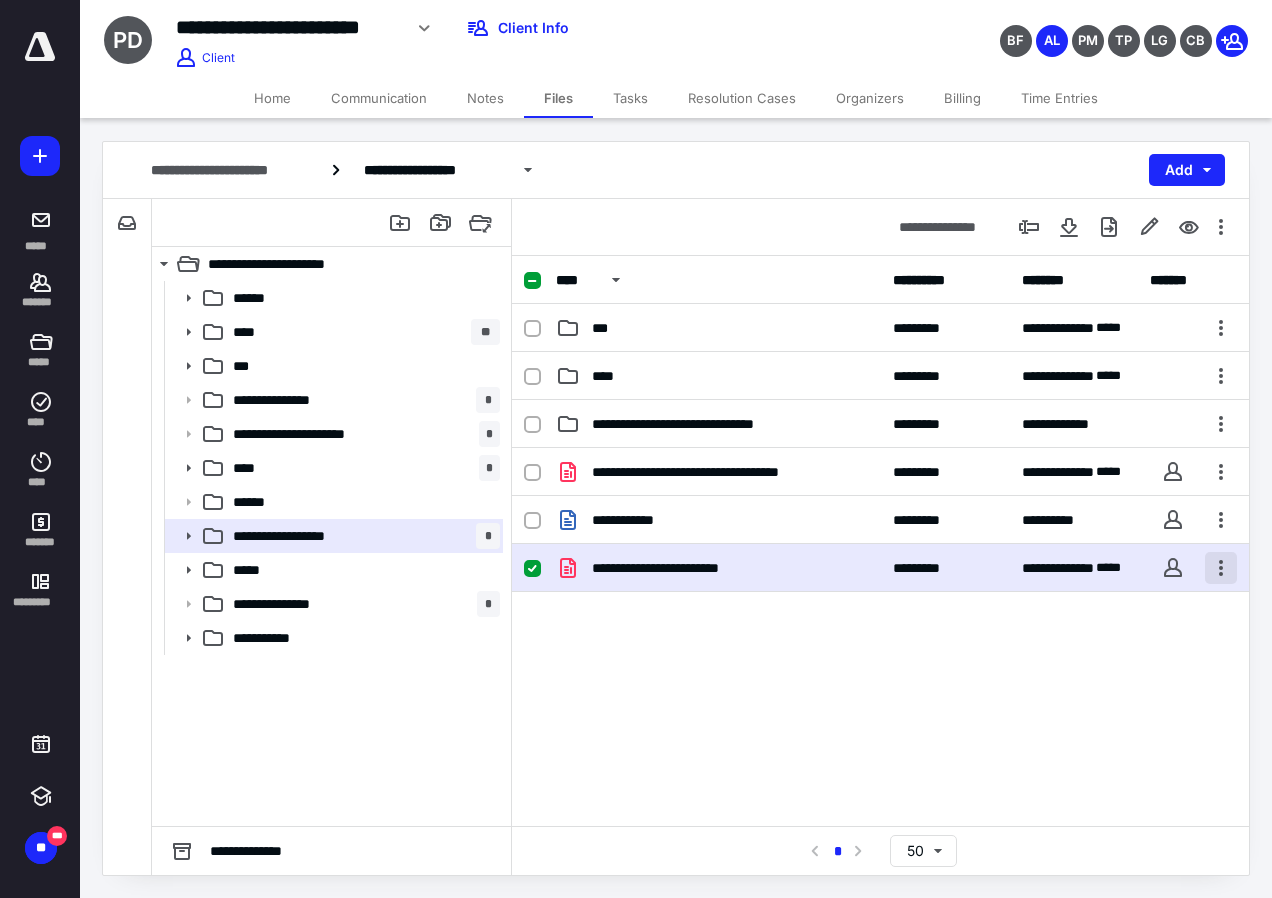 click at bounding box center [1221, 568] 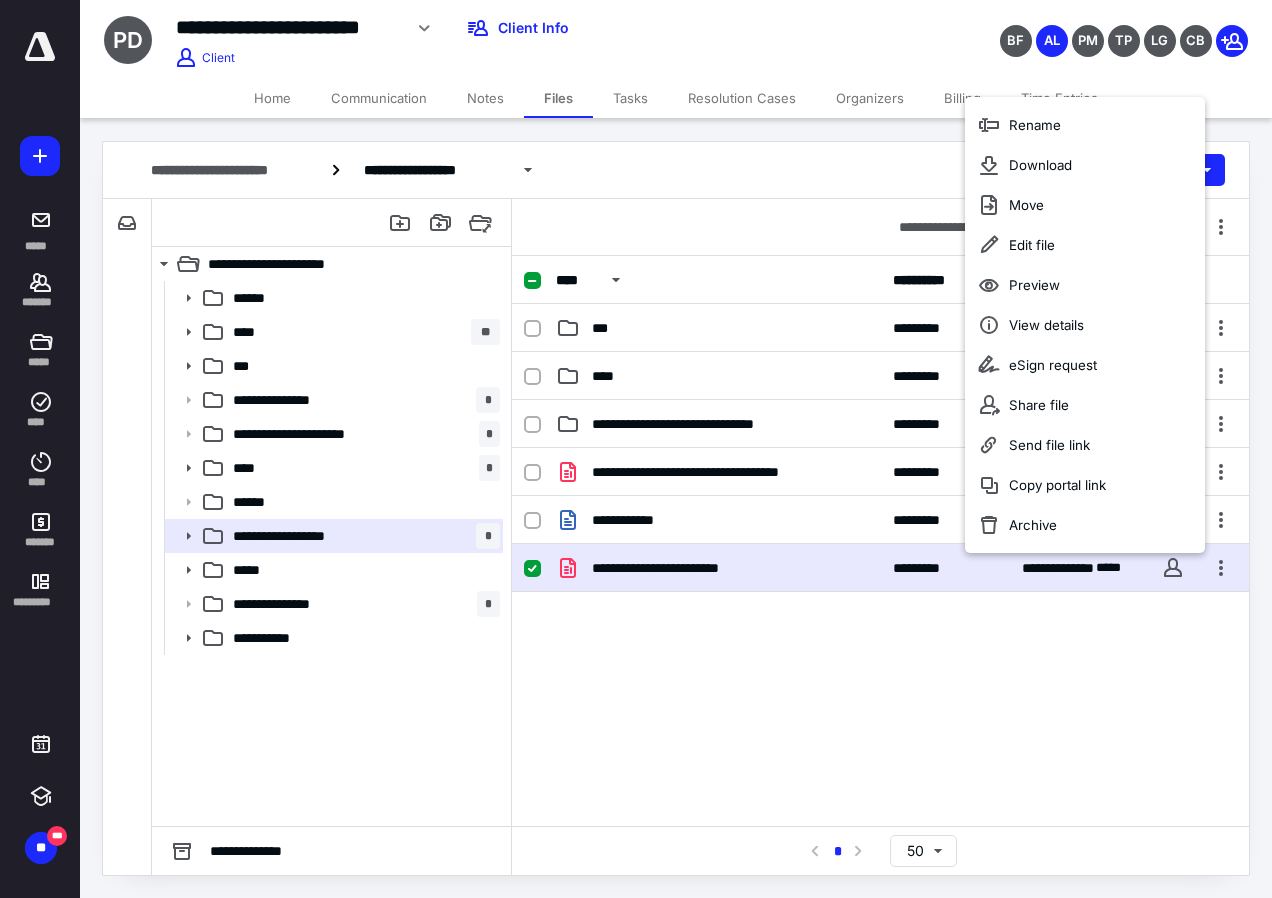 click on "**********" at bounding box center (673, 568) 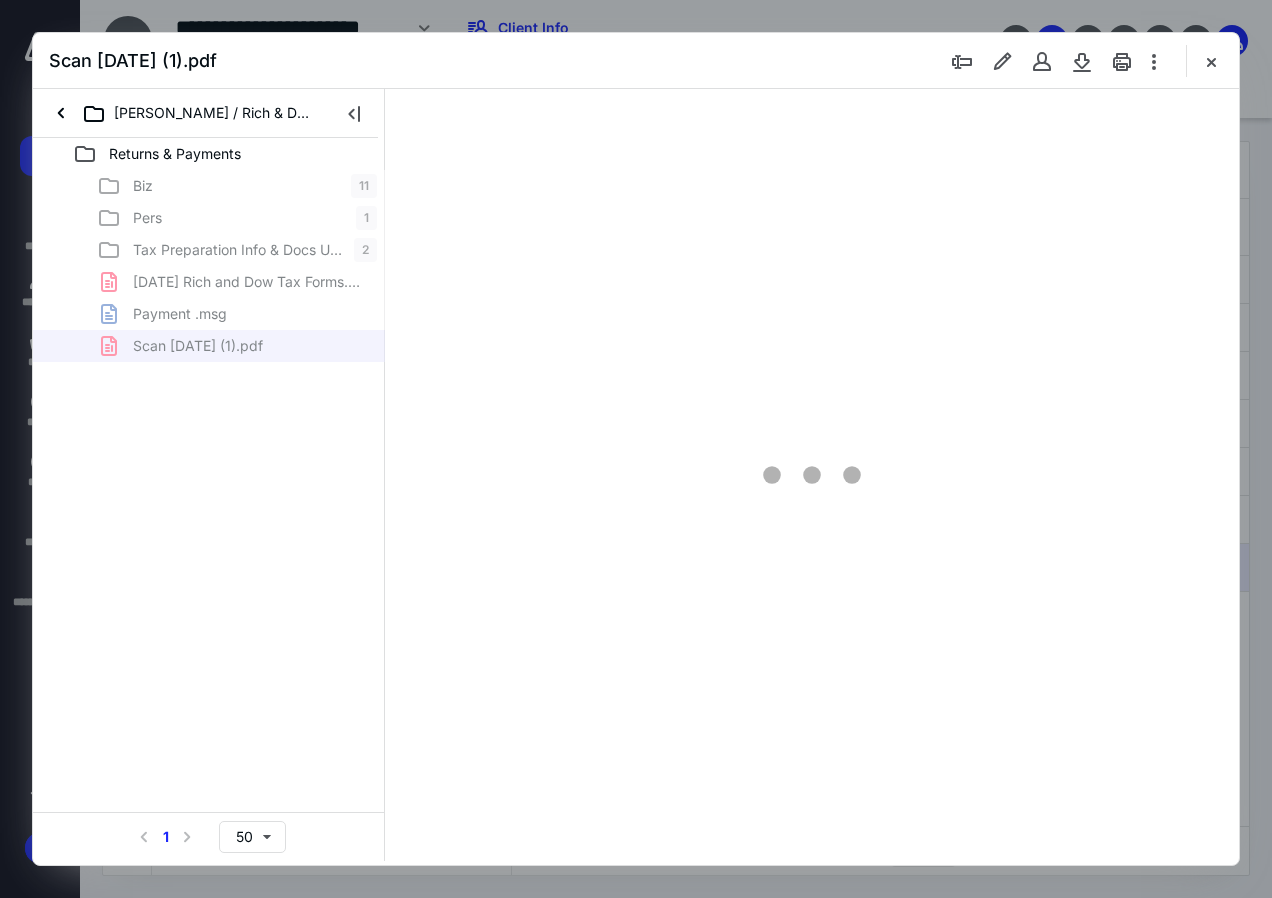 scroll, scrollTop: 0, scrollLeft: 0, axis: both 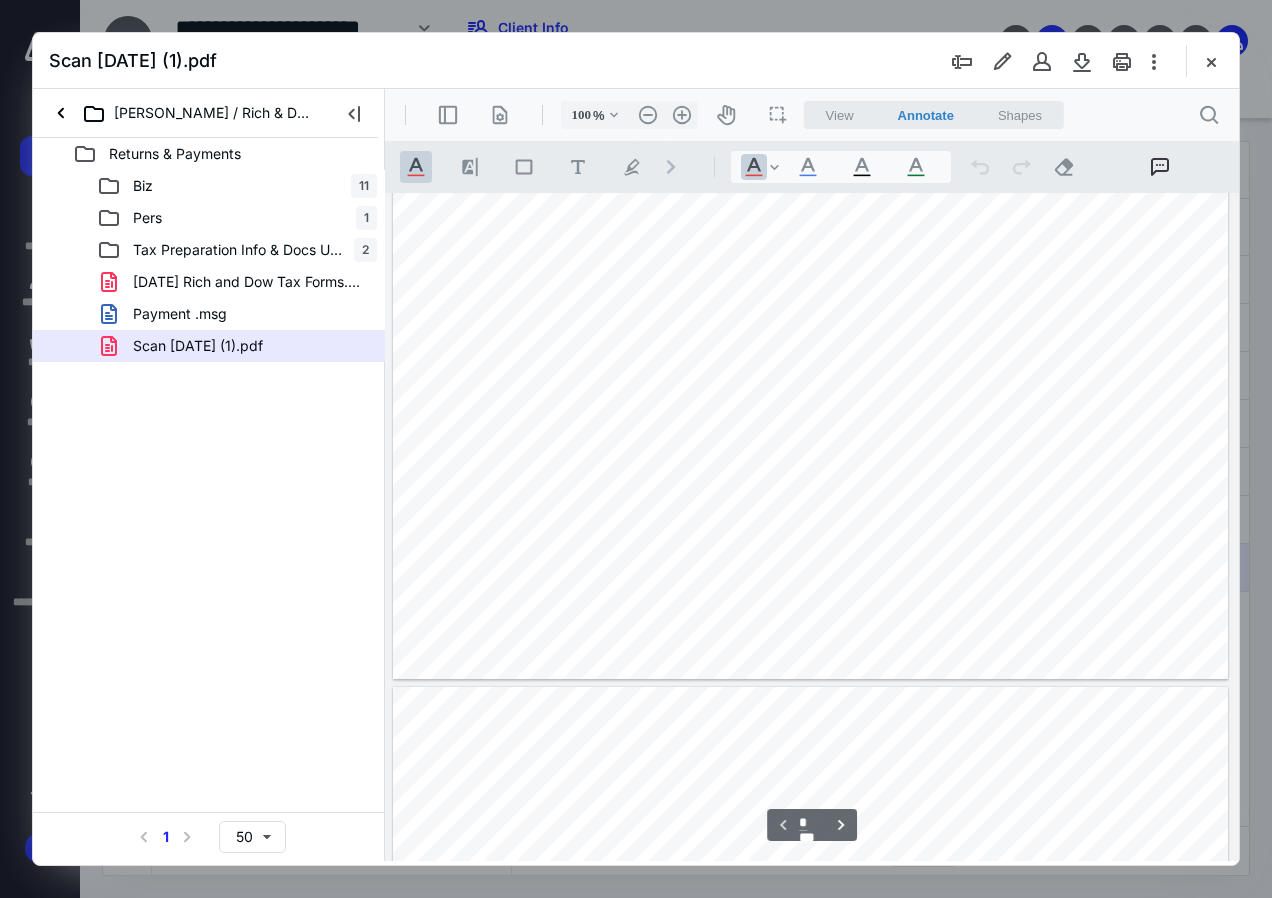 type on "99" 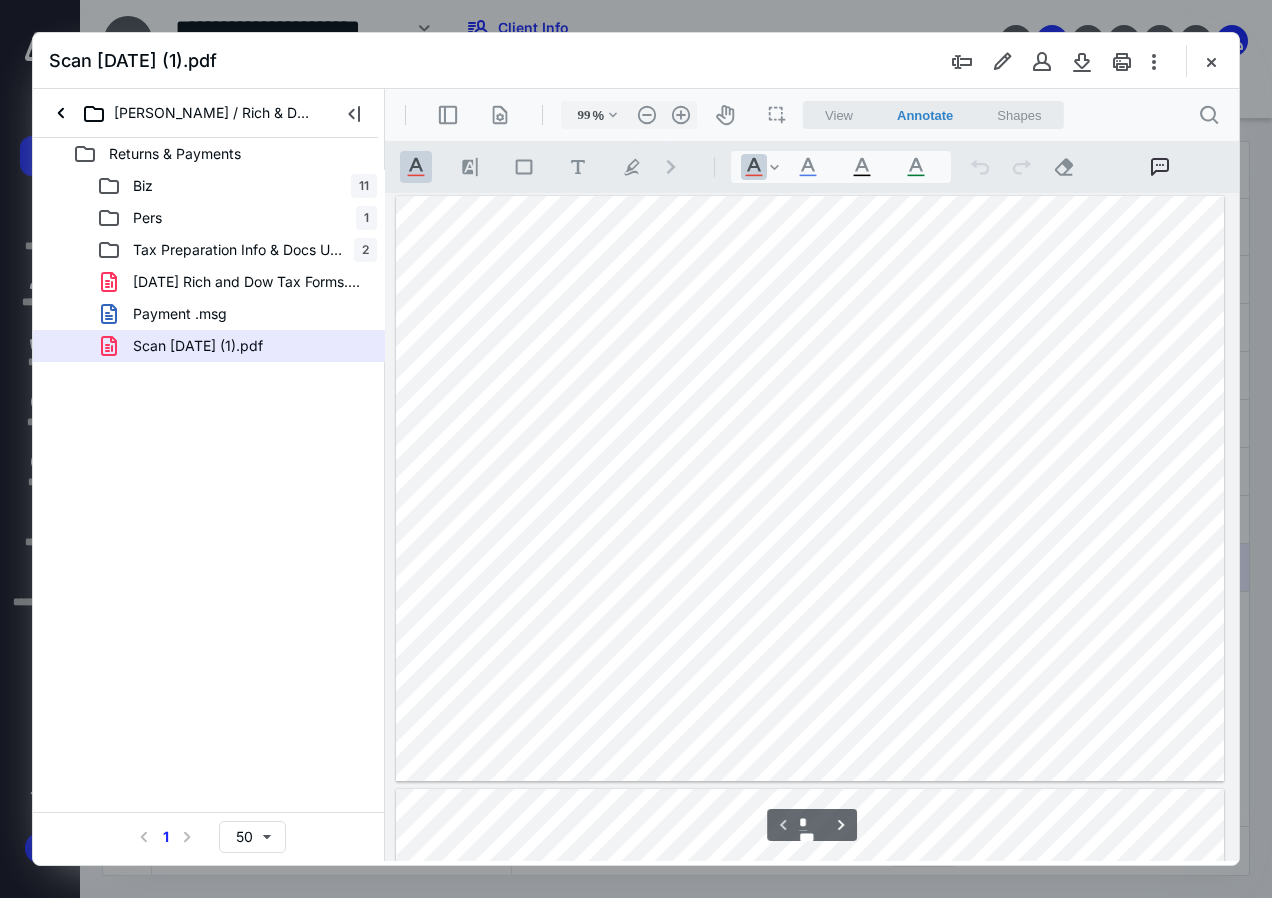 type on "*" 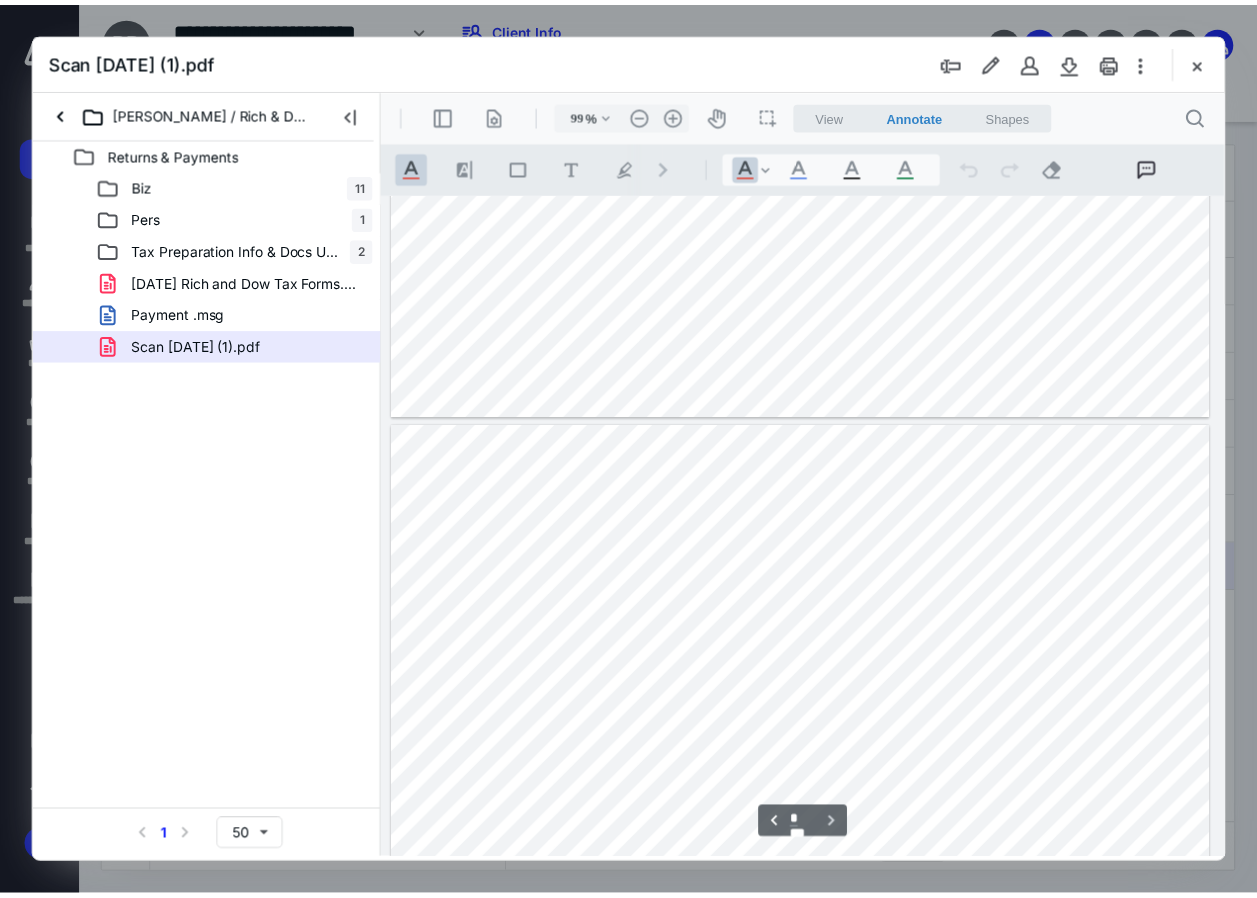 scroll, scrollTop: 518, scrollLeft: 0, axis: vertical 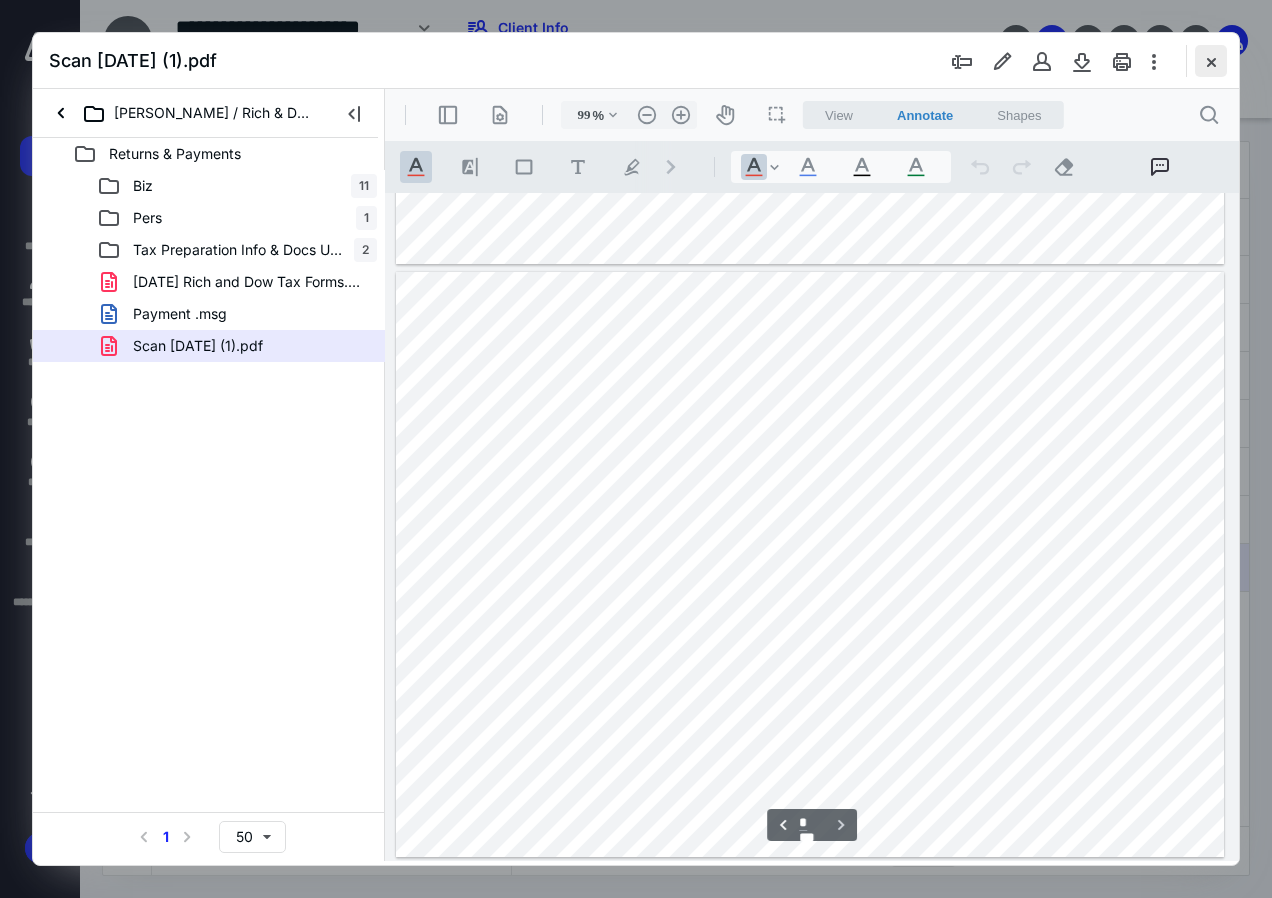 click at bounding box center [1211, 61] 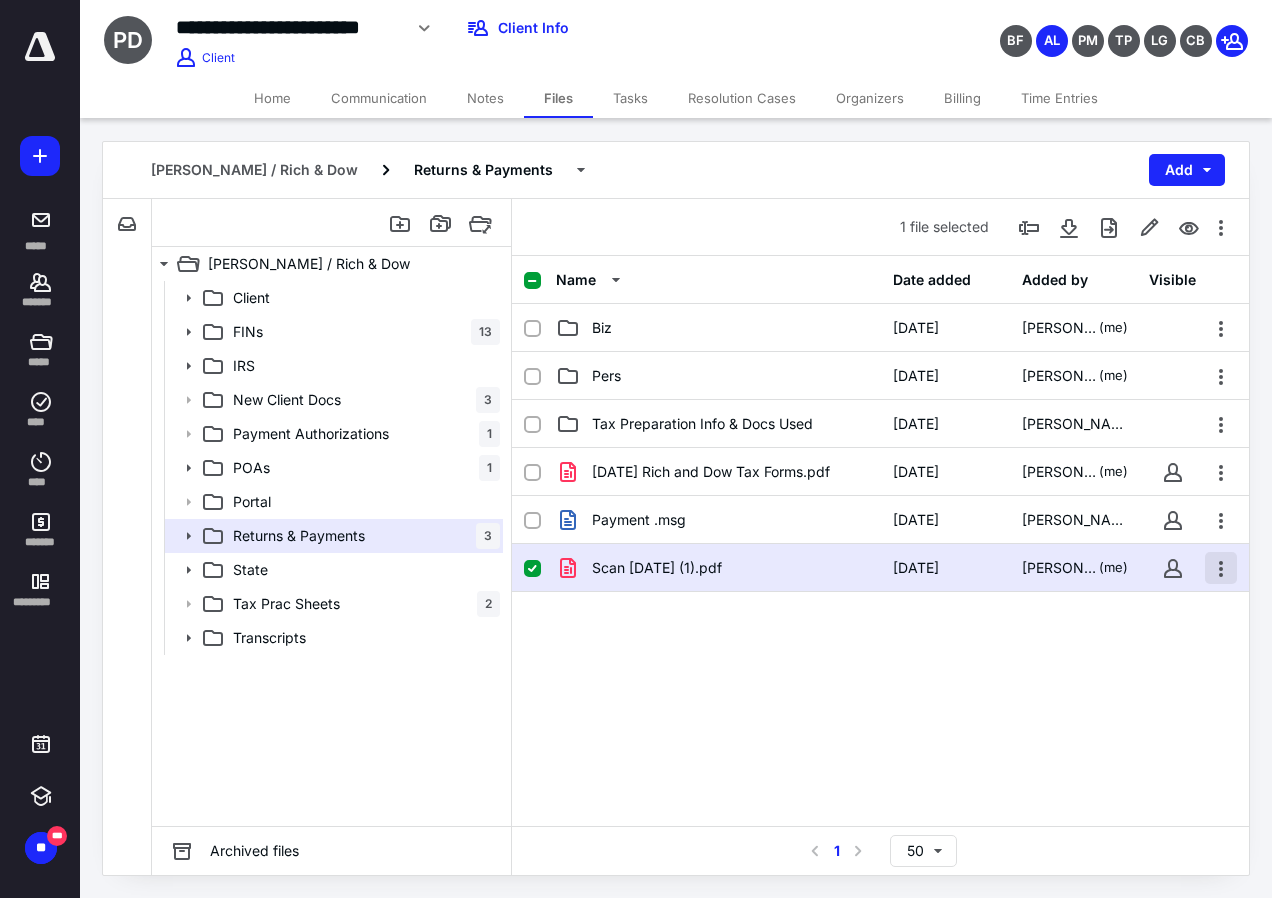 click at bounding box center (1221, 568) 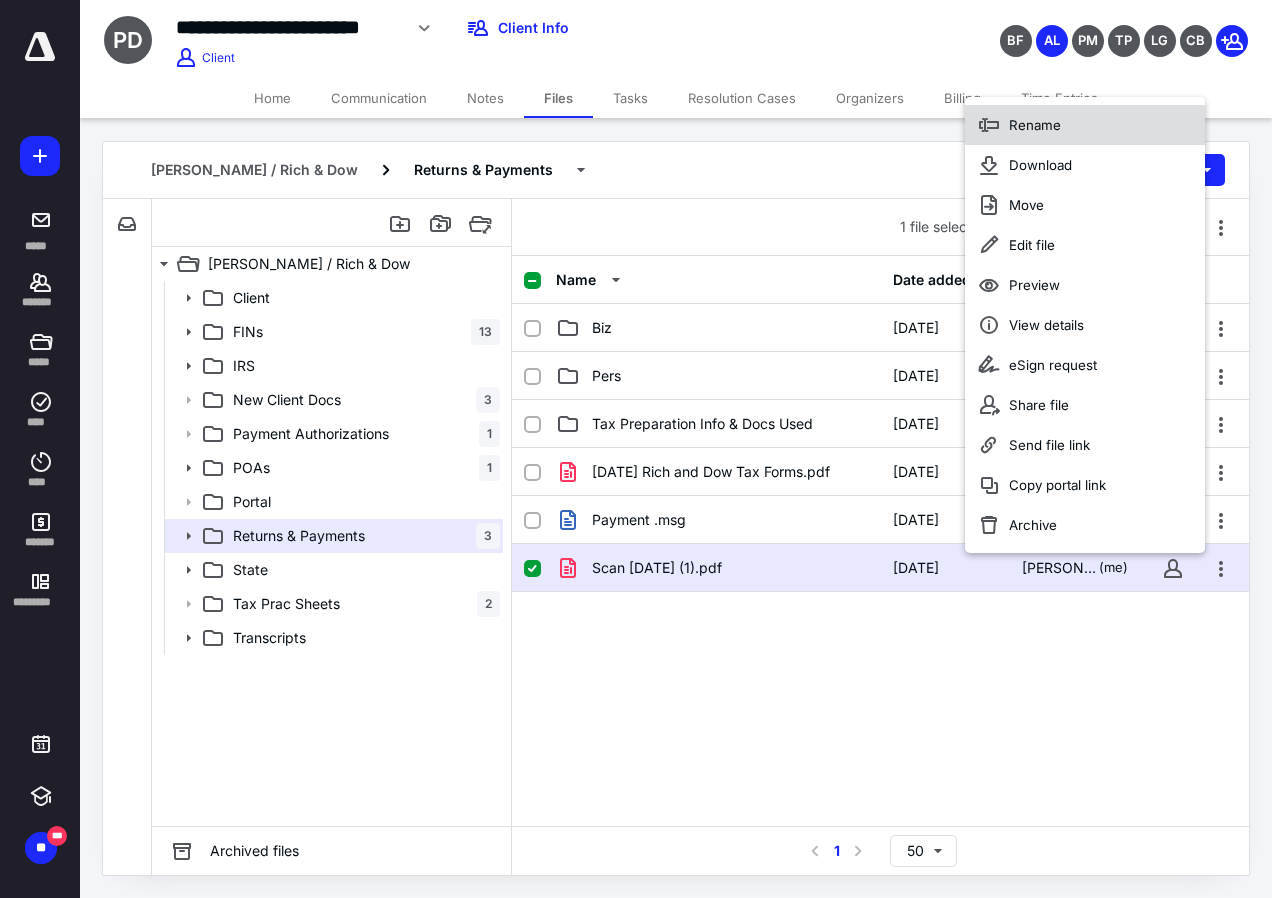 click on "Rename" at bounding box center (1085, 125) 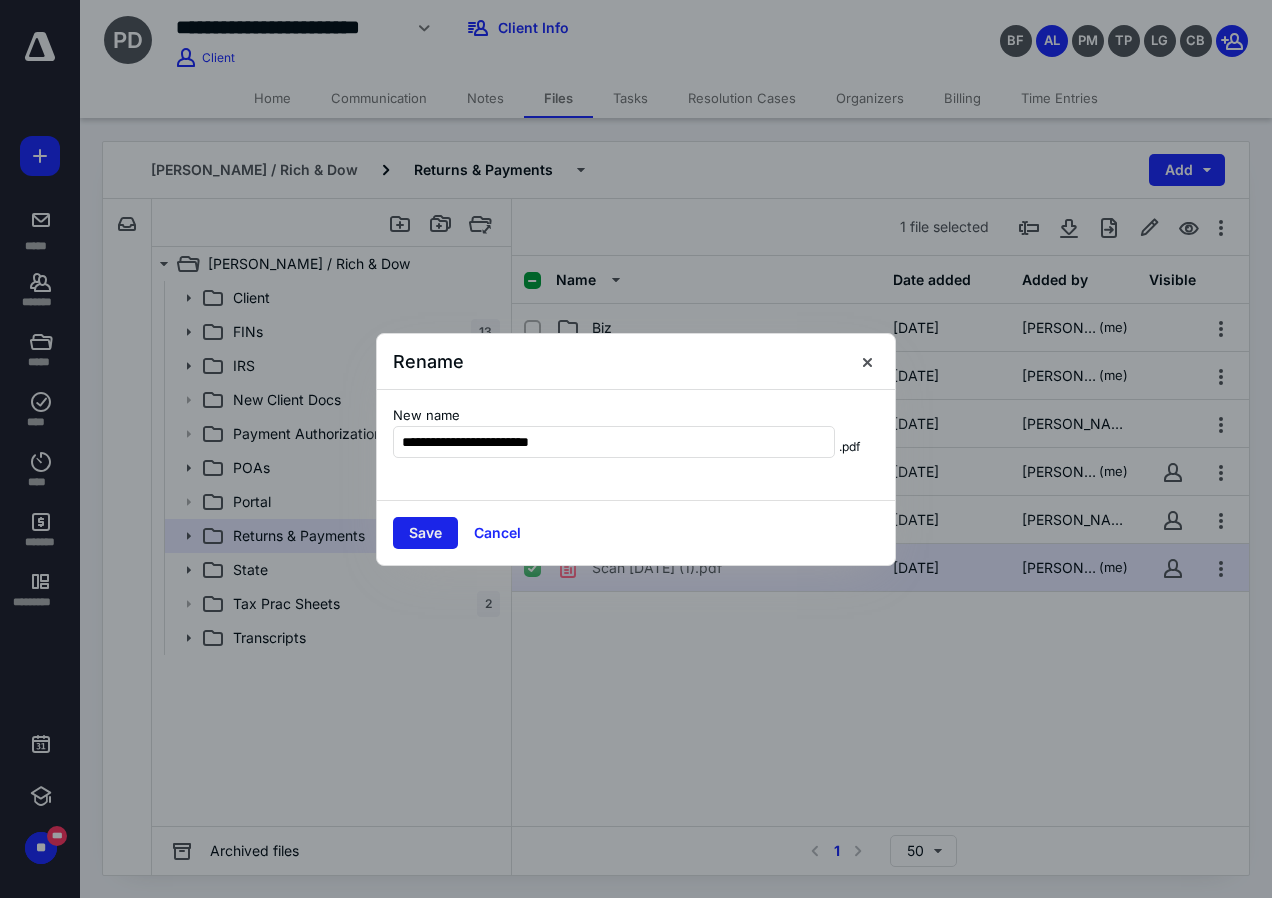 type on "**********" 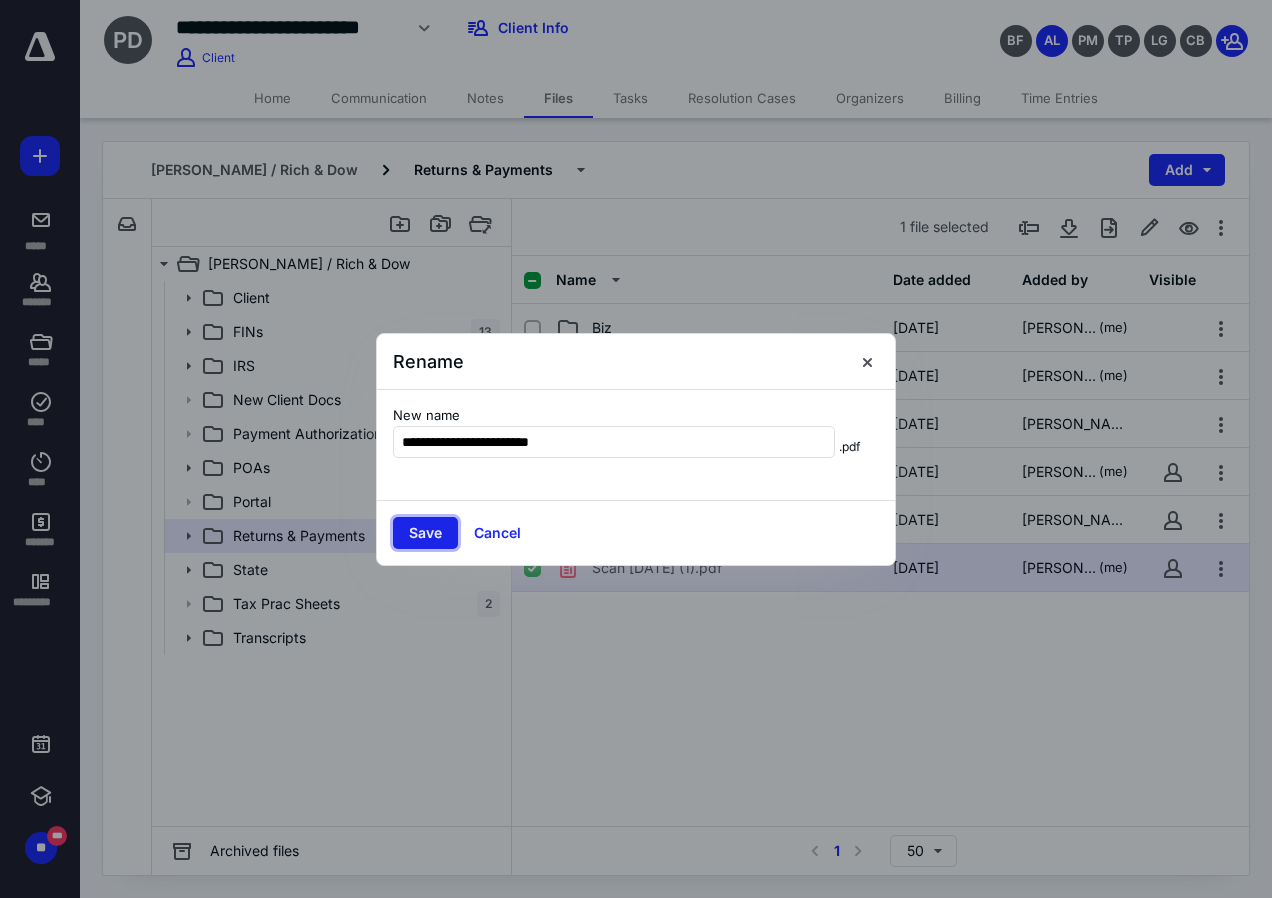 click on "Save" at bounding box center [425, 533] 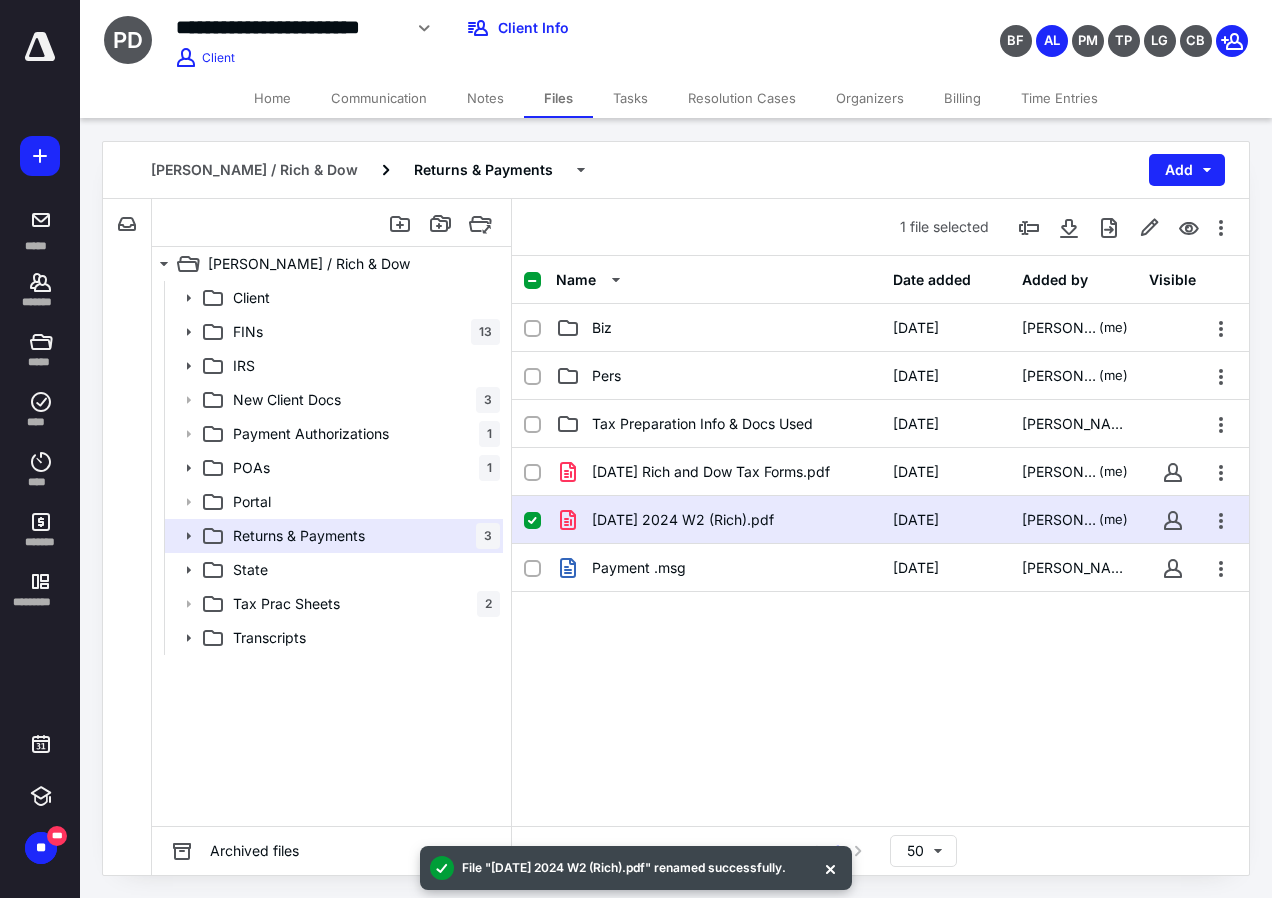 click on "Time Entries" at bounding box center [1059, 98] 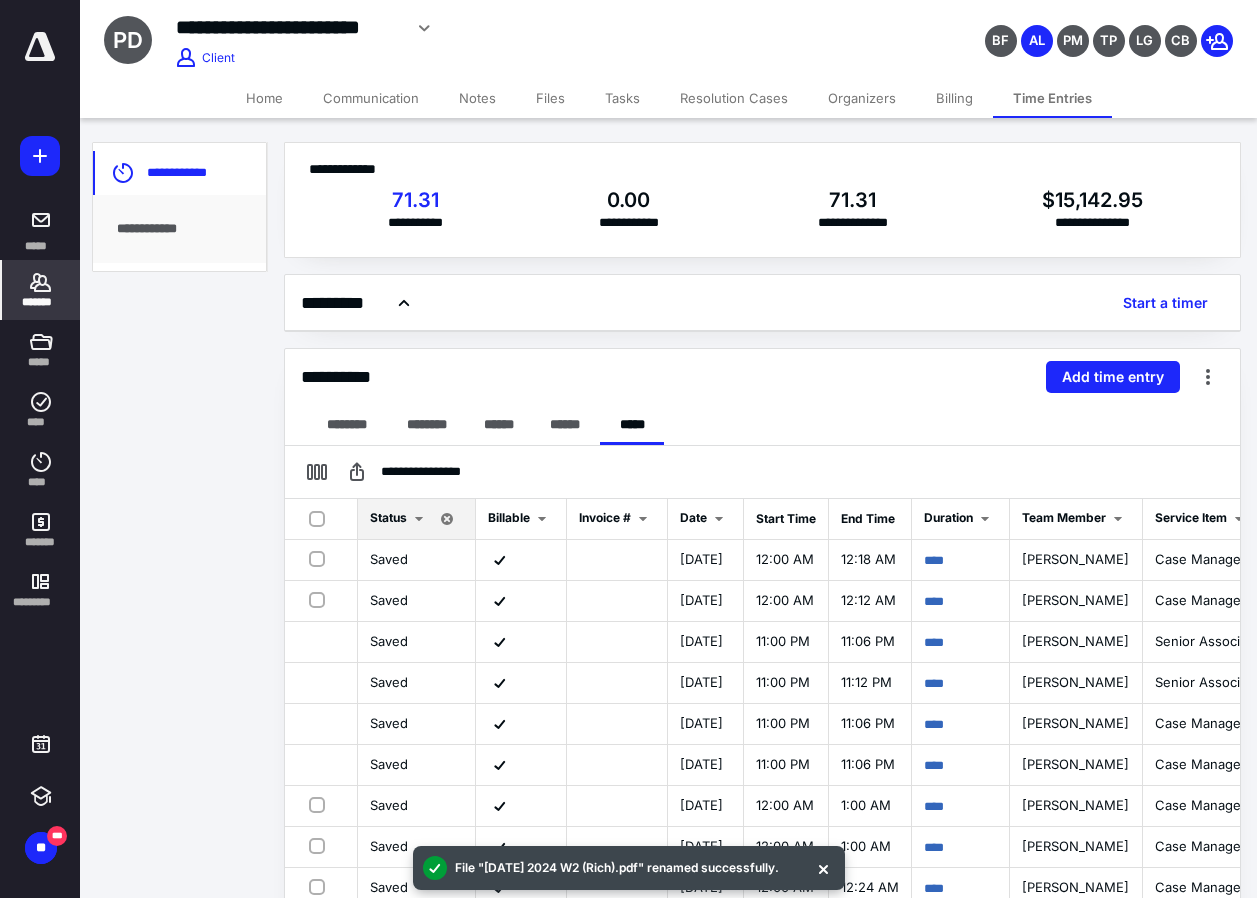 click on "********* Start a timer" at bounding box center (762, 303) 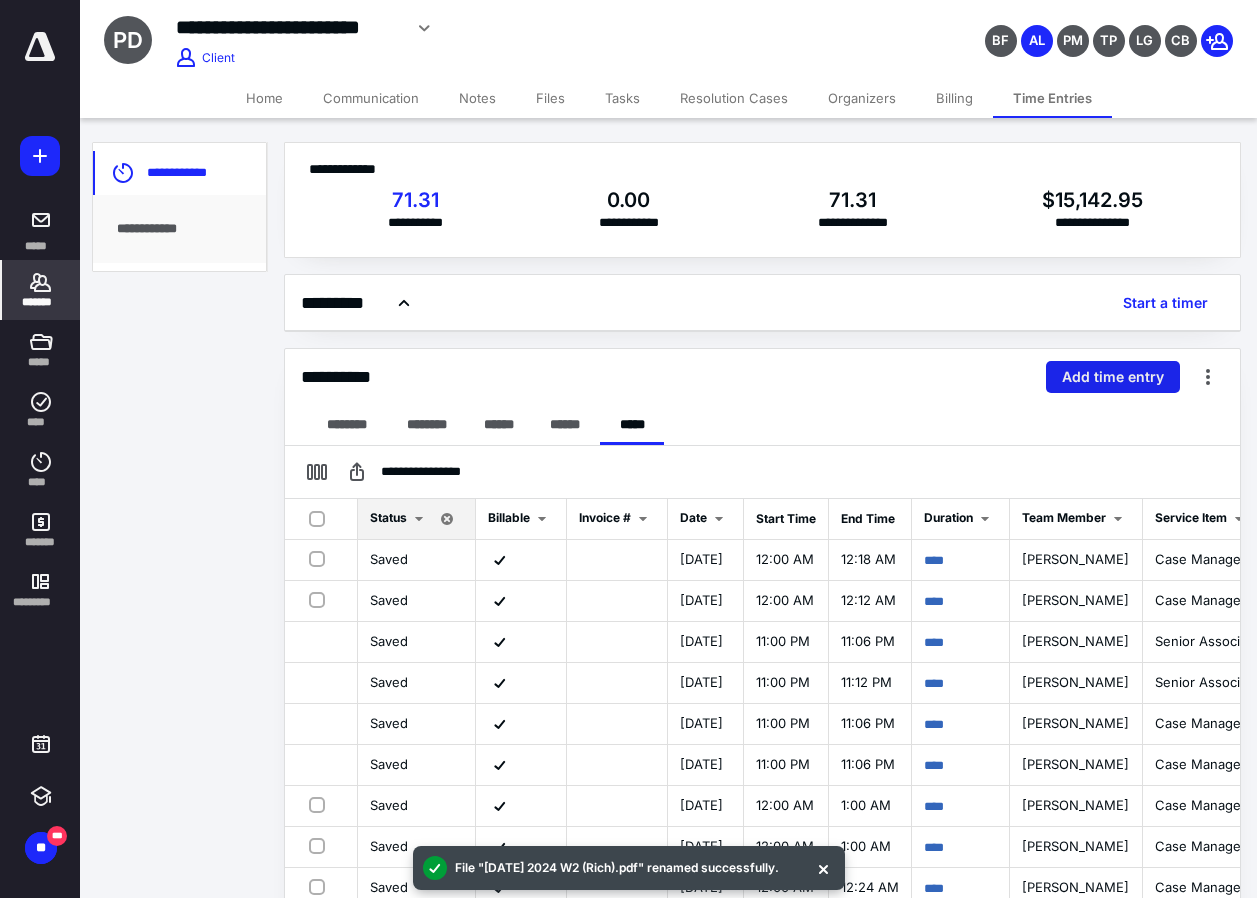 click on "Add time entry" at bounding box center [1113, 377] 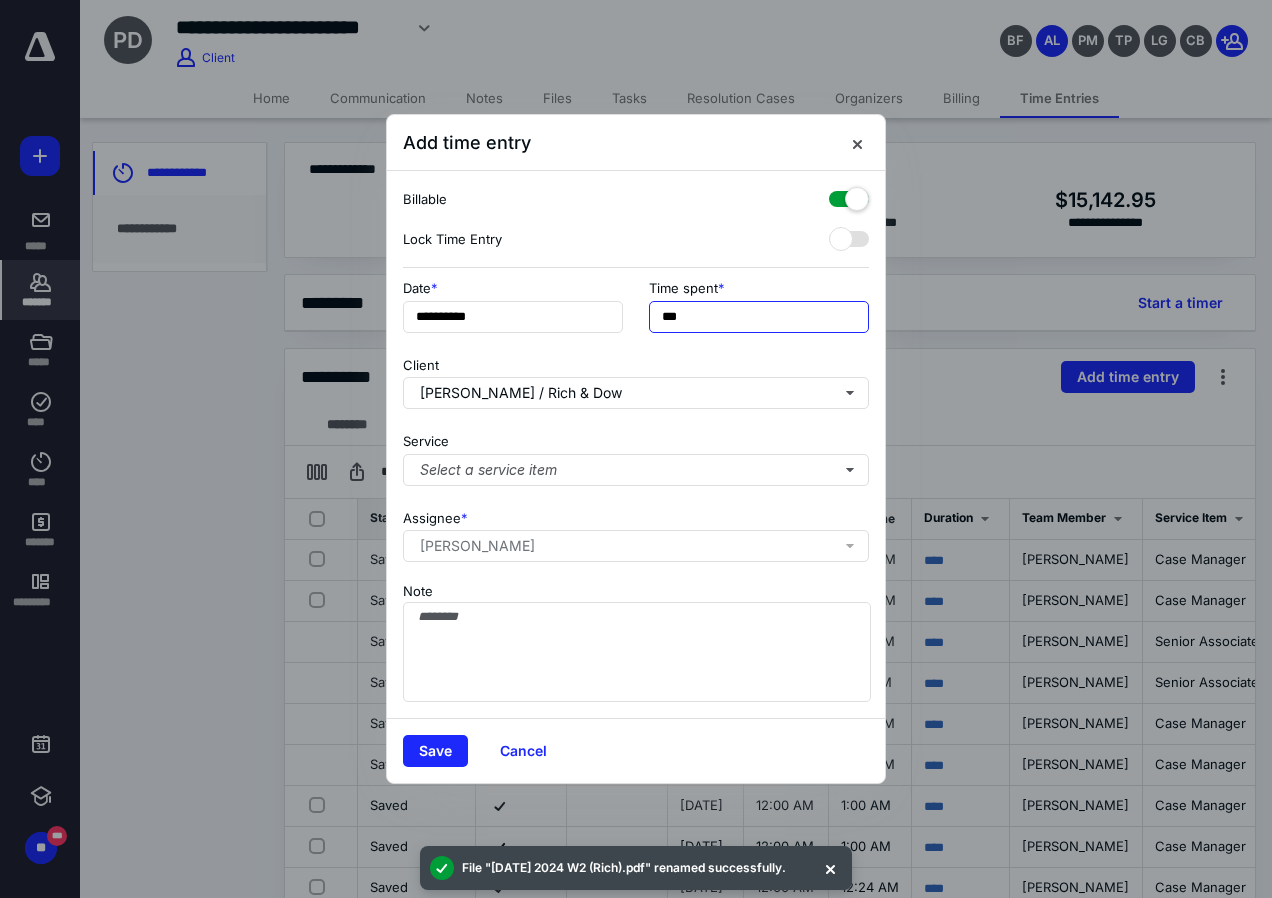 drag, startPoint x: 709, startPoint y: 318, endPoint x: 227, endPoint y: 247, distance: 487.2012 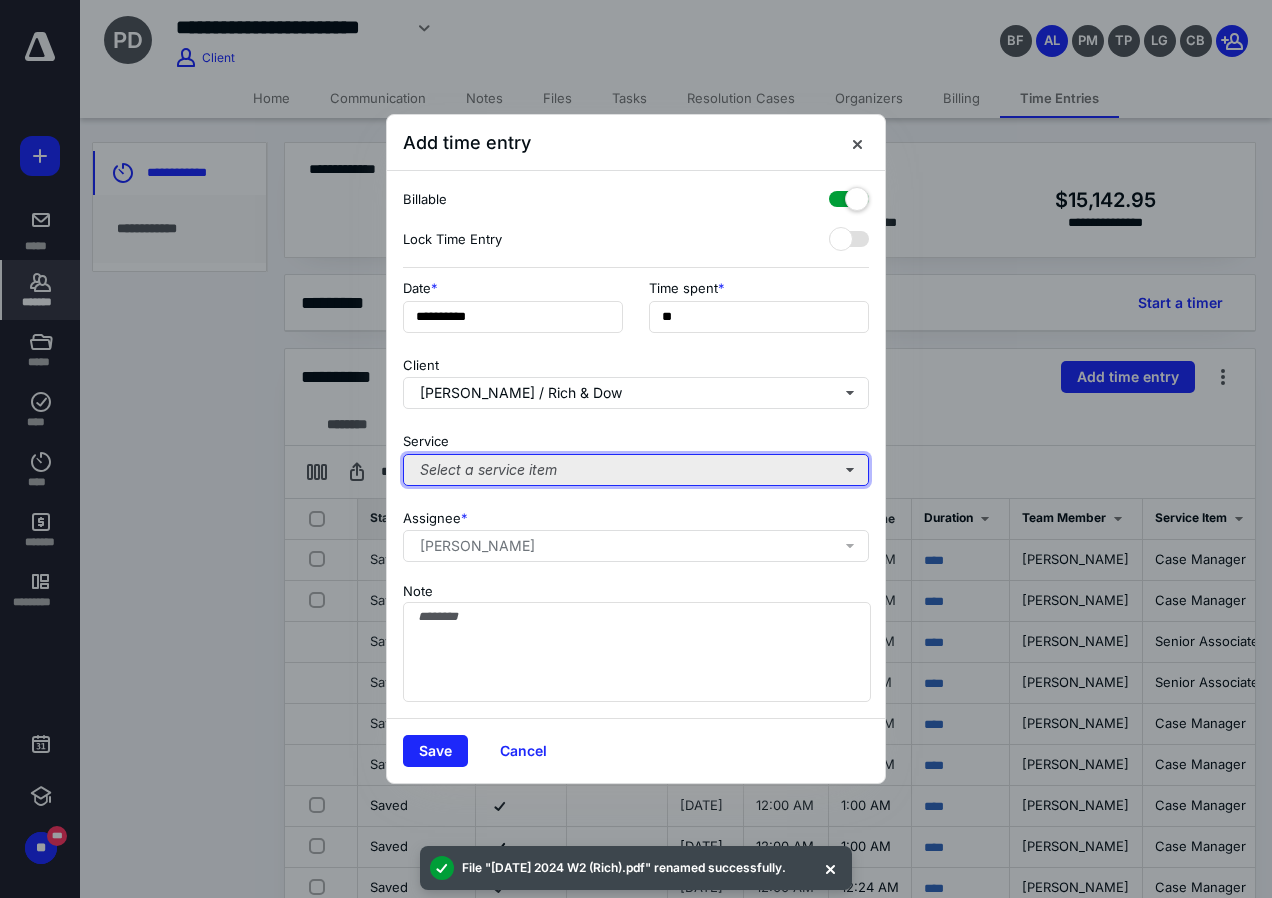 type on "***" 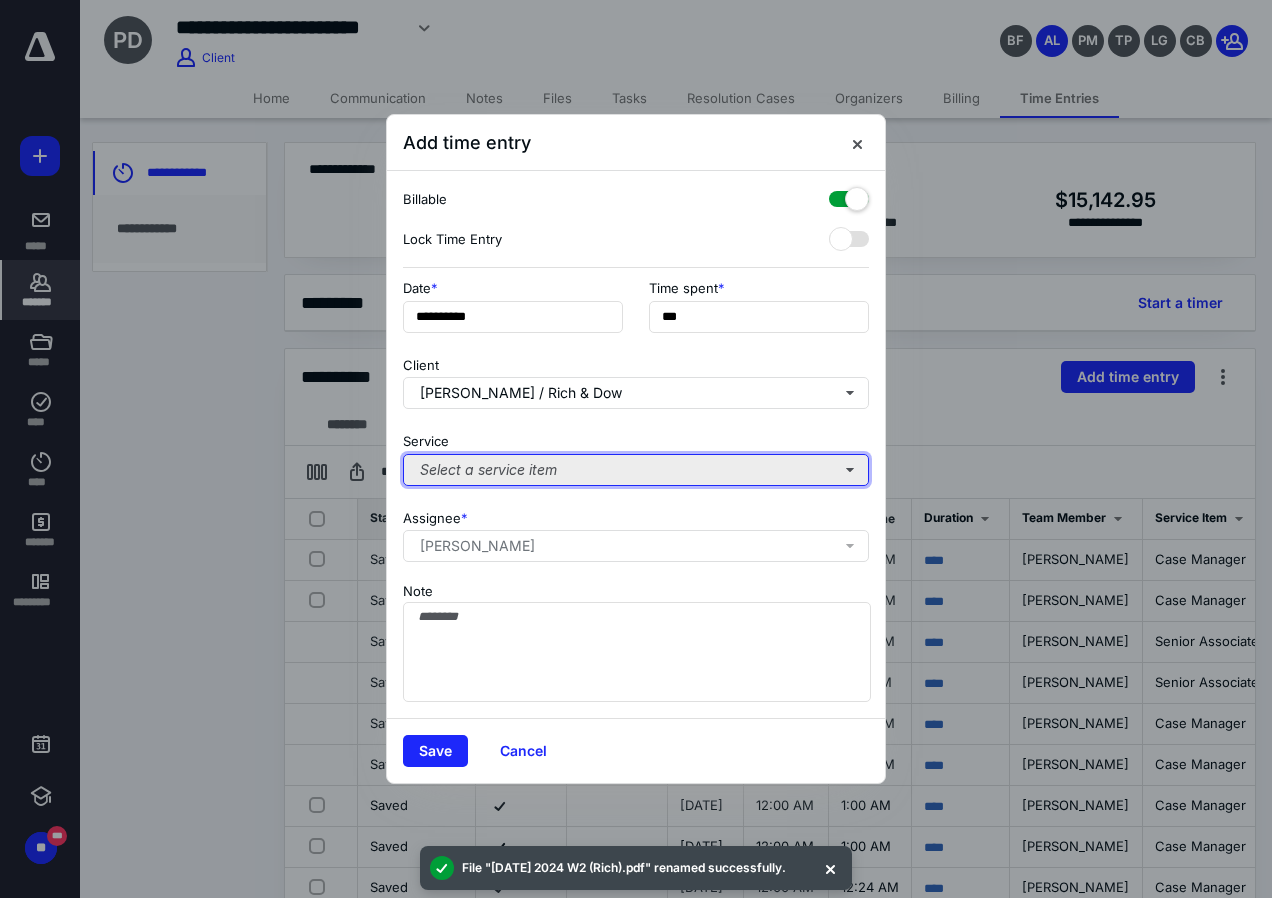 click on "Select a service item" at bounding box center [636, 470] 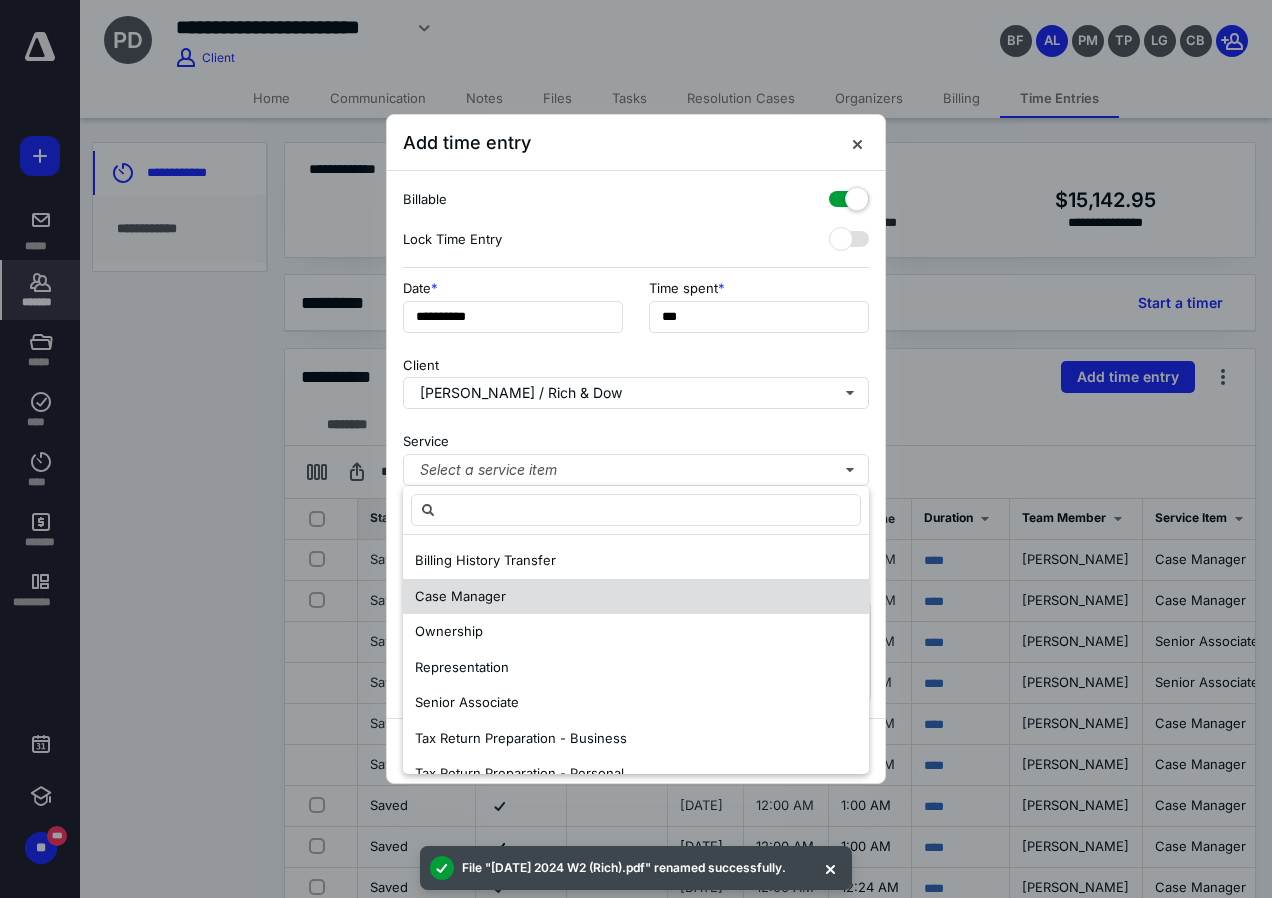 click on "Case Manager" at bounding box center [636, 597] 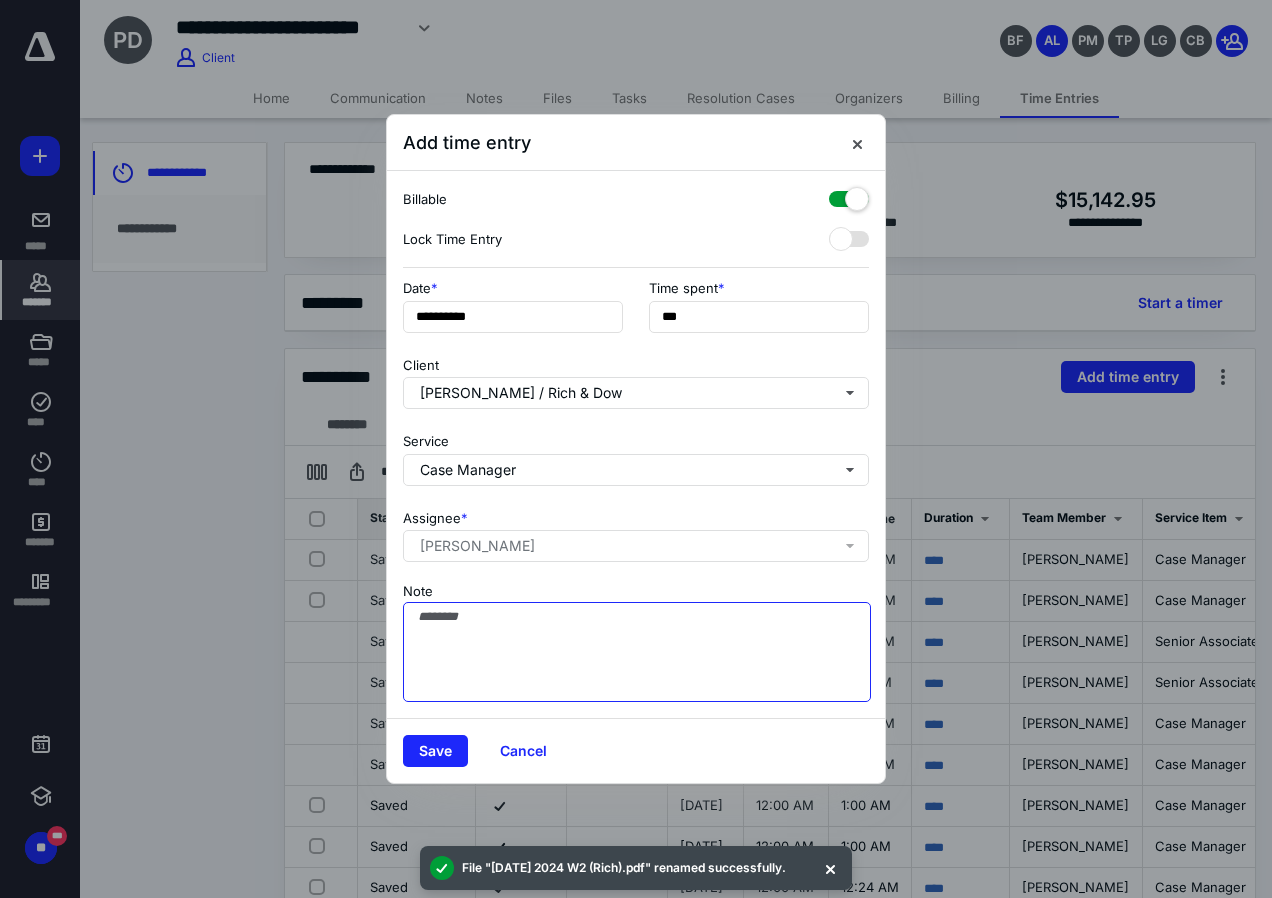 click on "Note" at bounding box center [637, 652] 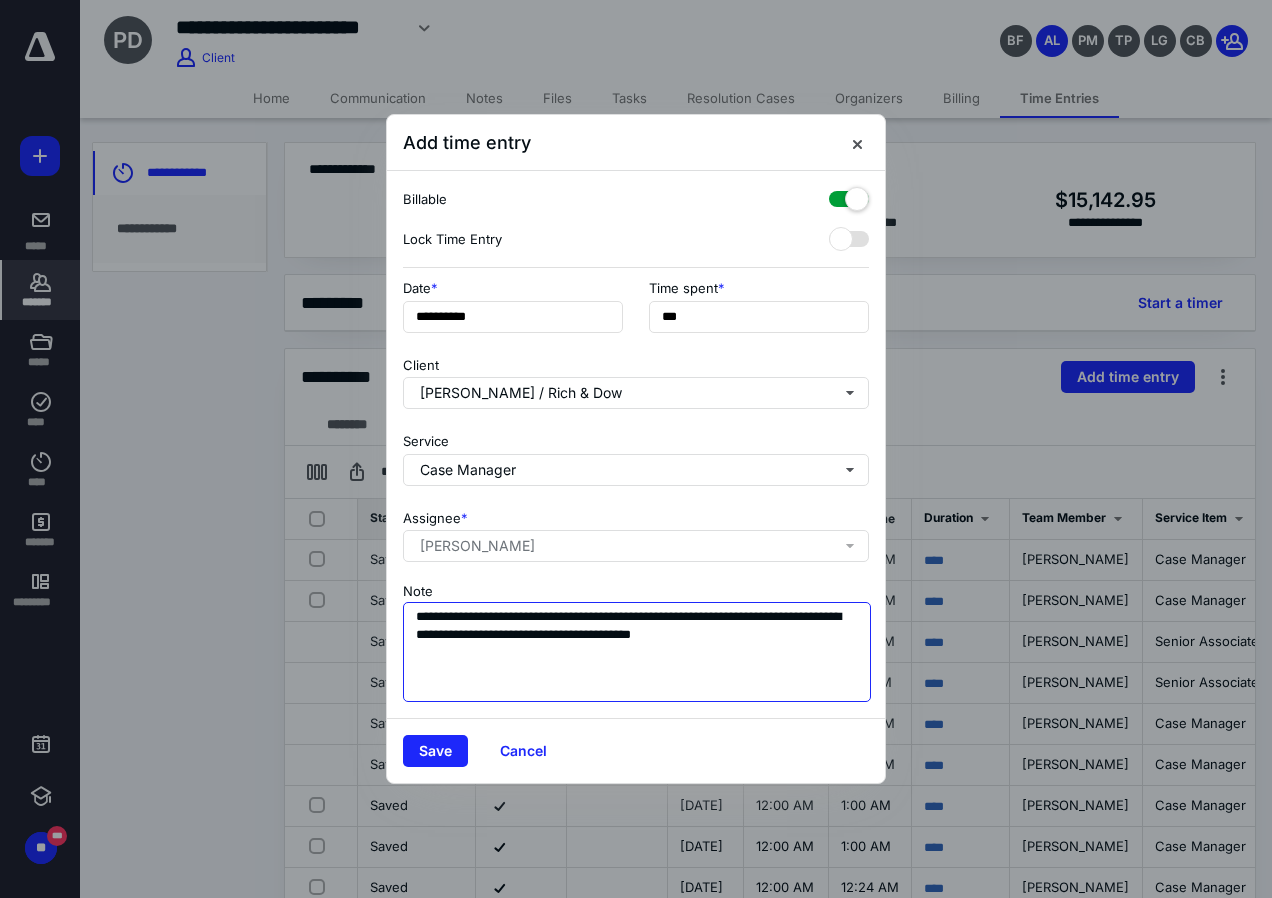 click on "**********" at bounding box center [637, 652] 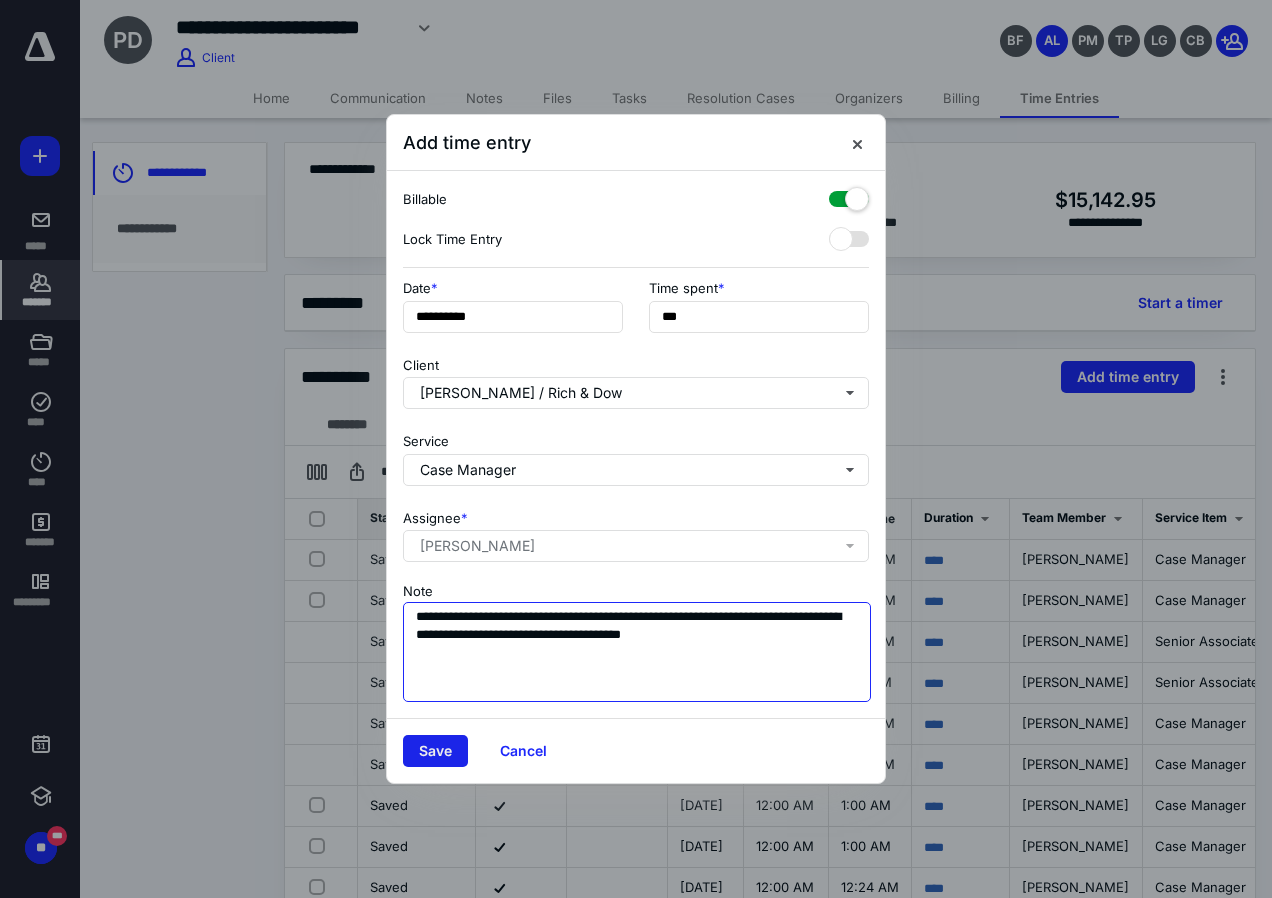 type on "**********" 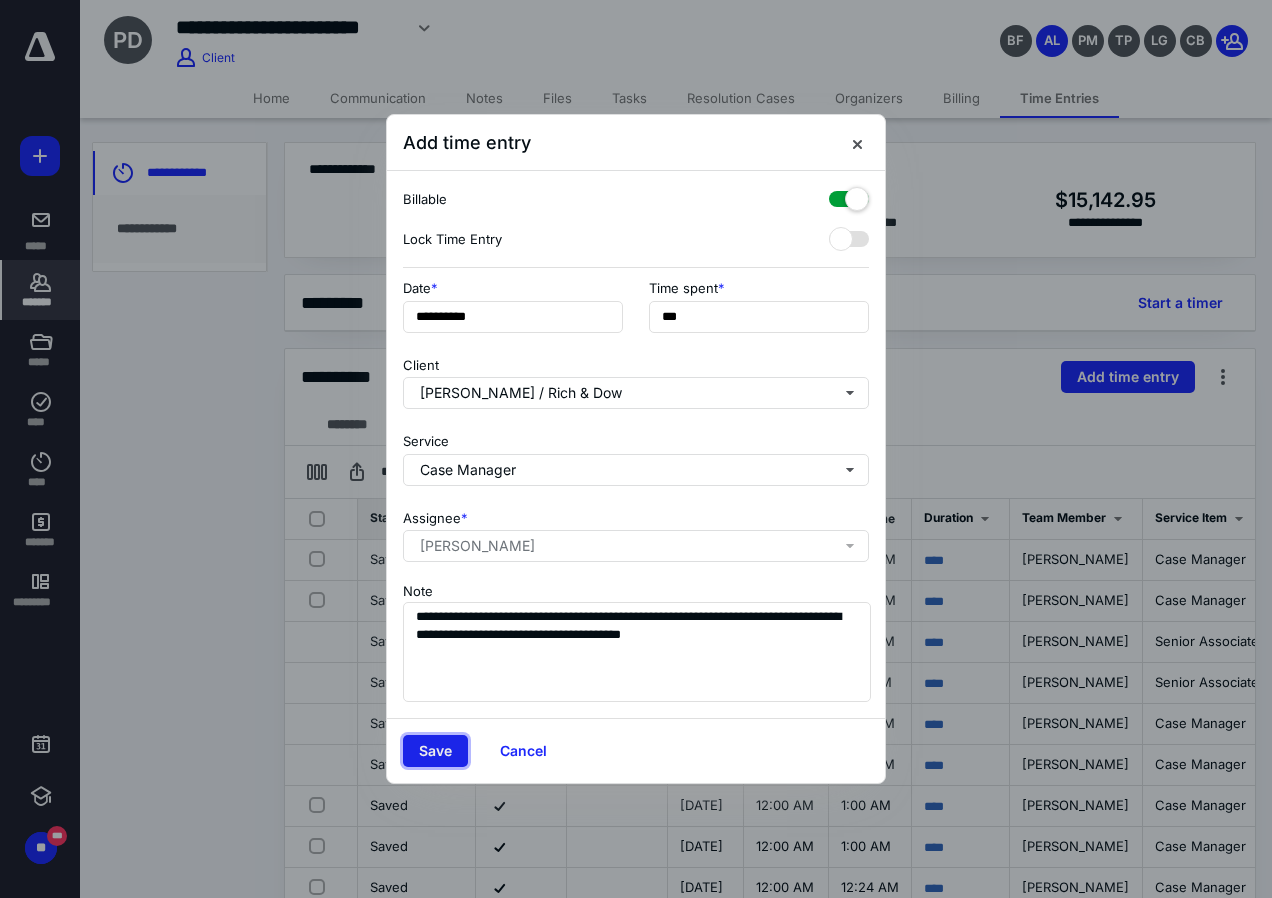 click on "Save" at bounding box center (435, 751) 